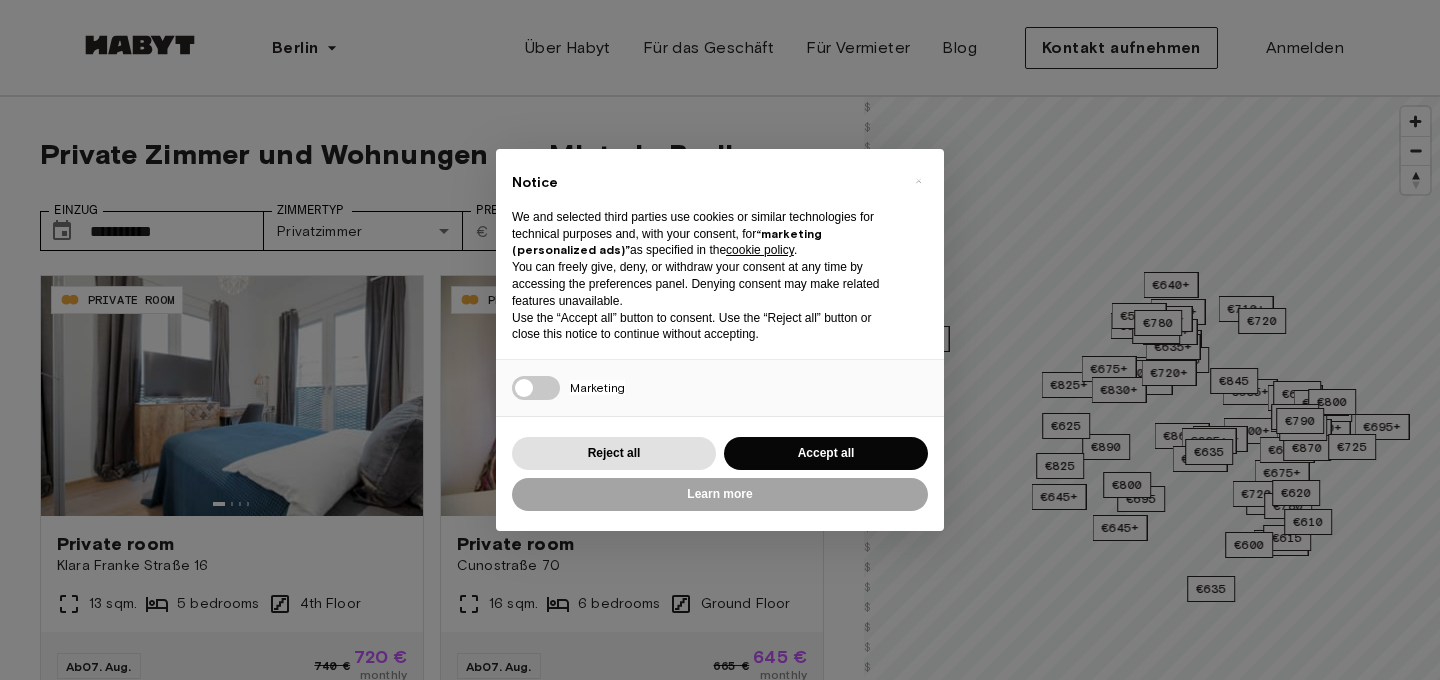 scroll, scrollTop: 0, scrollLeft: 0, axis: both 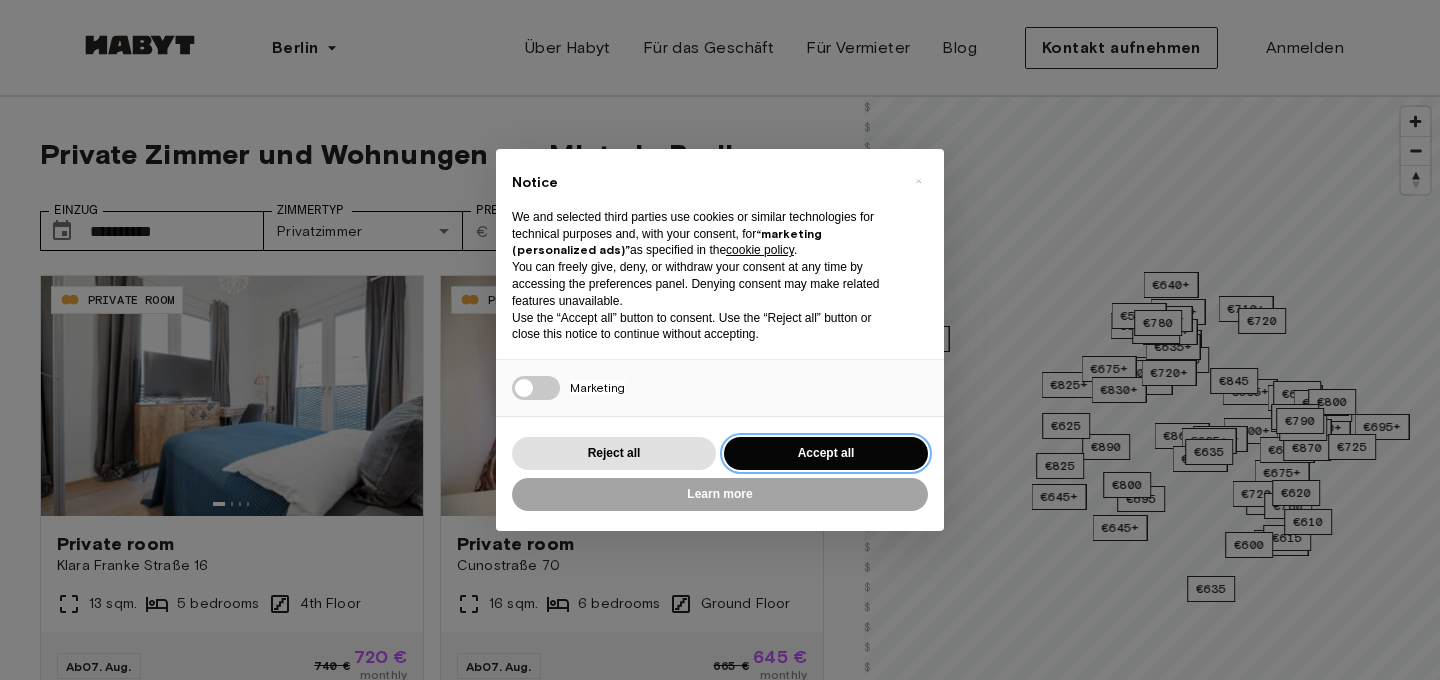 click on "Accept all" at bounding box center [826, 453] 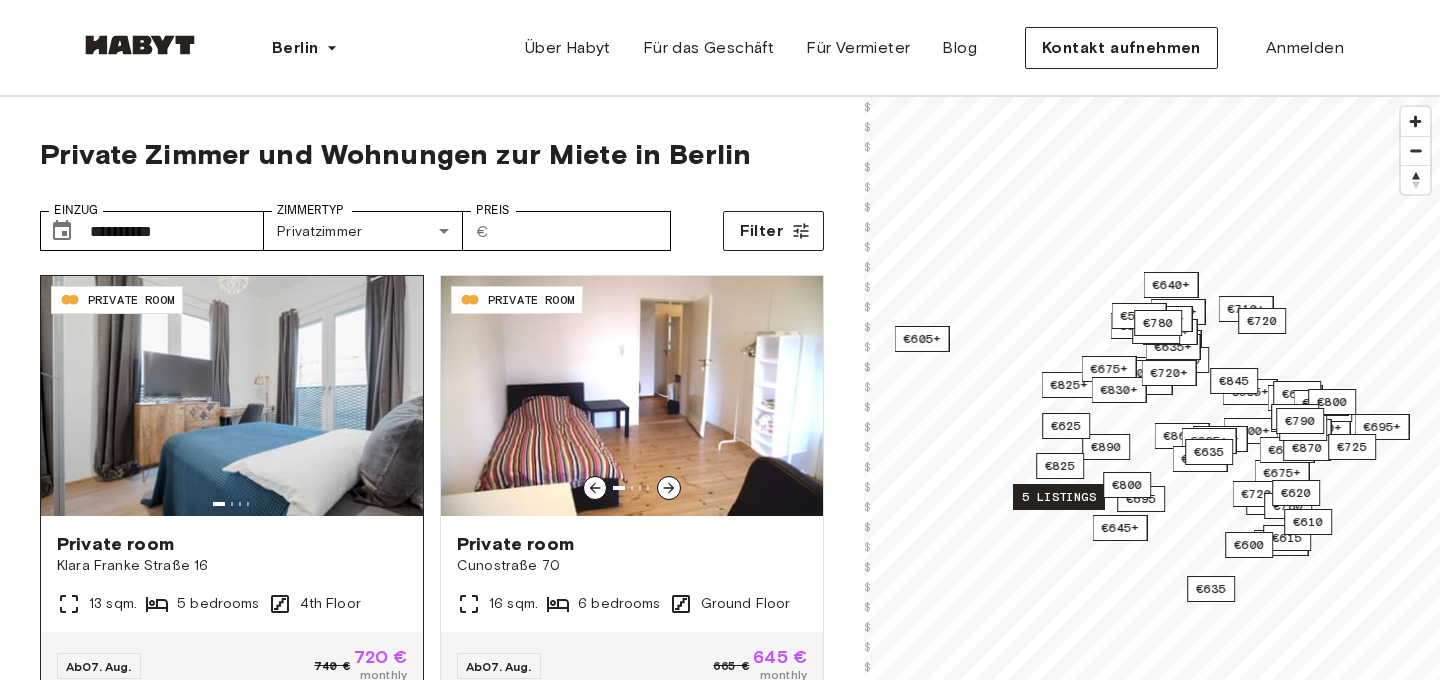 scroll, scrollTop: 0, scrollLeft: 0, axis: both 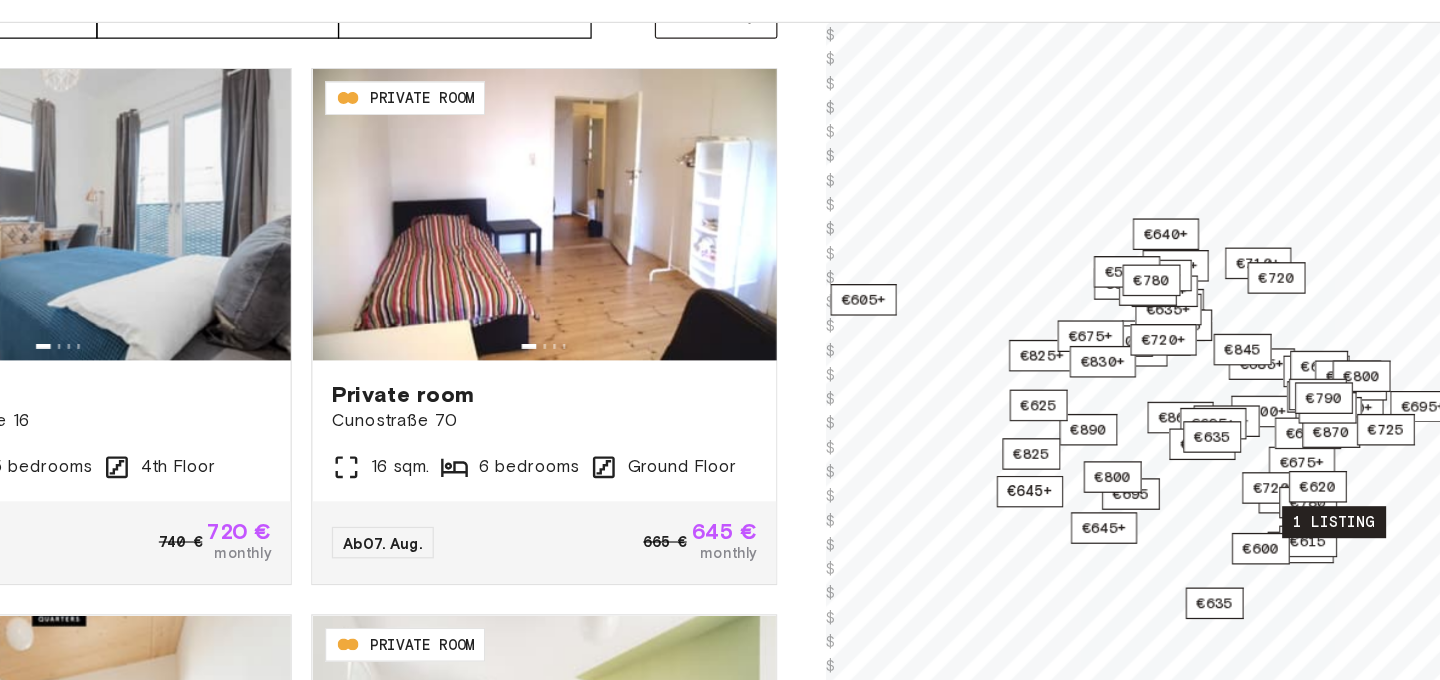 click on "1 listing" at bounding box center [1282, 507] 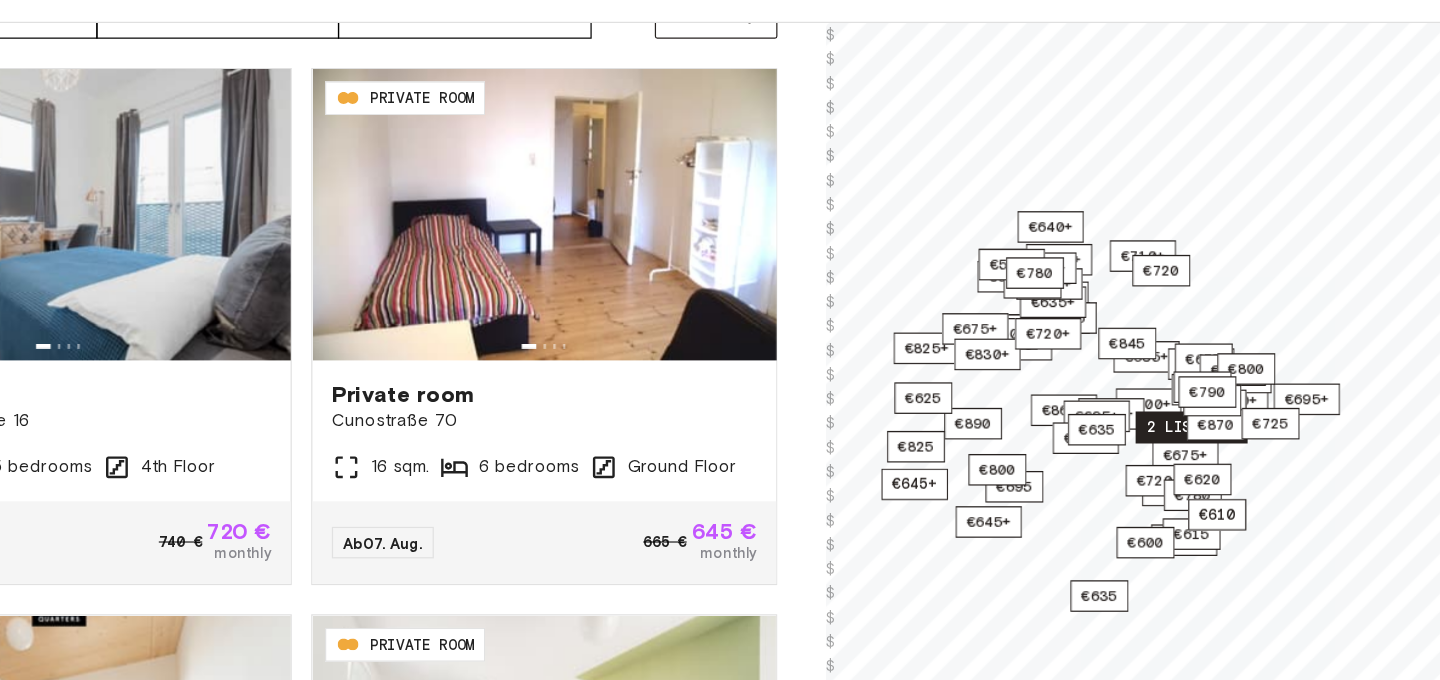click on "2 listings" at bounding box center [1165, 429] 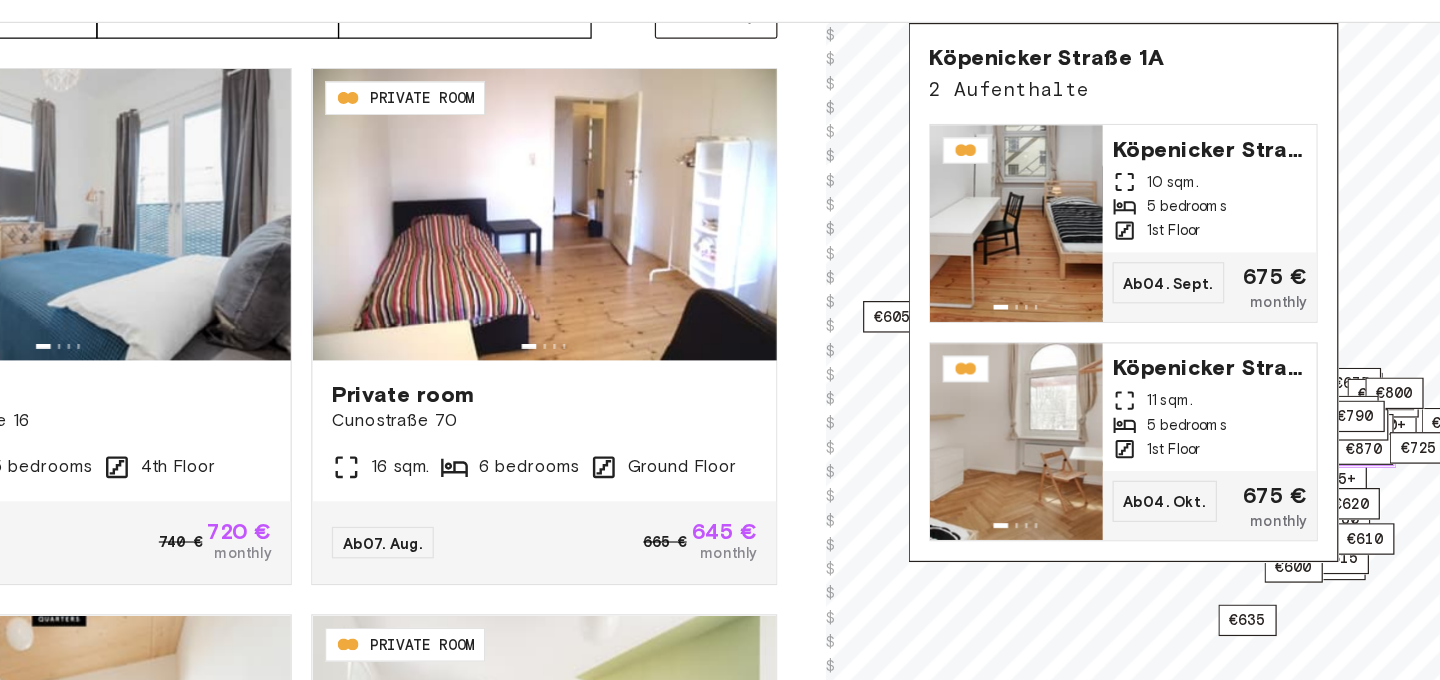 click on "Berlin Europe Amsterdam Berlin Frankfurt Hamburg Lissabon Madrid Mailand Modena Paris Turin München Rotterdam Stuttgart Düsseldorf Köln Zürich Den Haag Graz Brüssel Leipzig Asia Hongkong Singapur Seoul Phuket Tokyo Über Habyt Für das Geschäft Für Vermieter Blog Kontakt aufnehmen Anmelden" at bounding box center [720, 48] 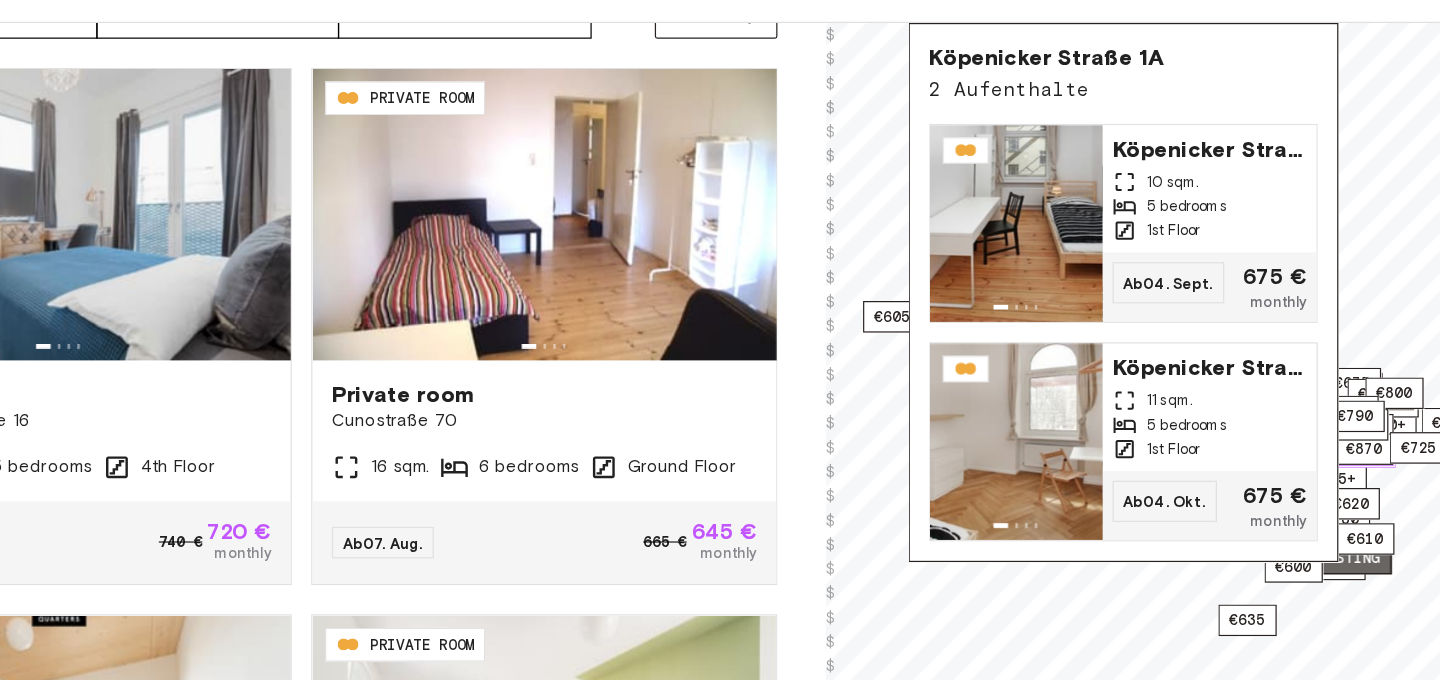 click on "1 listing" at bounding box center [1287, 537] 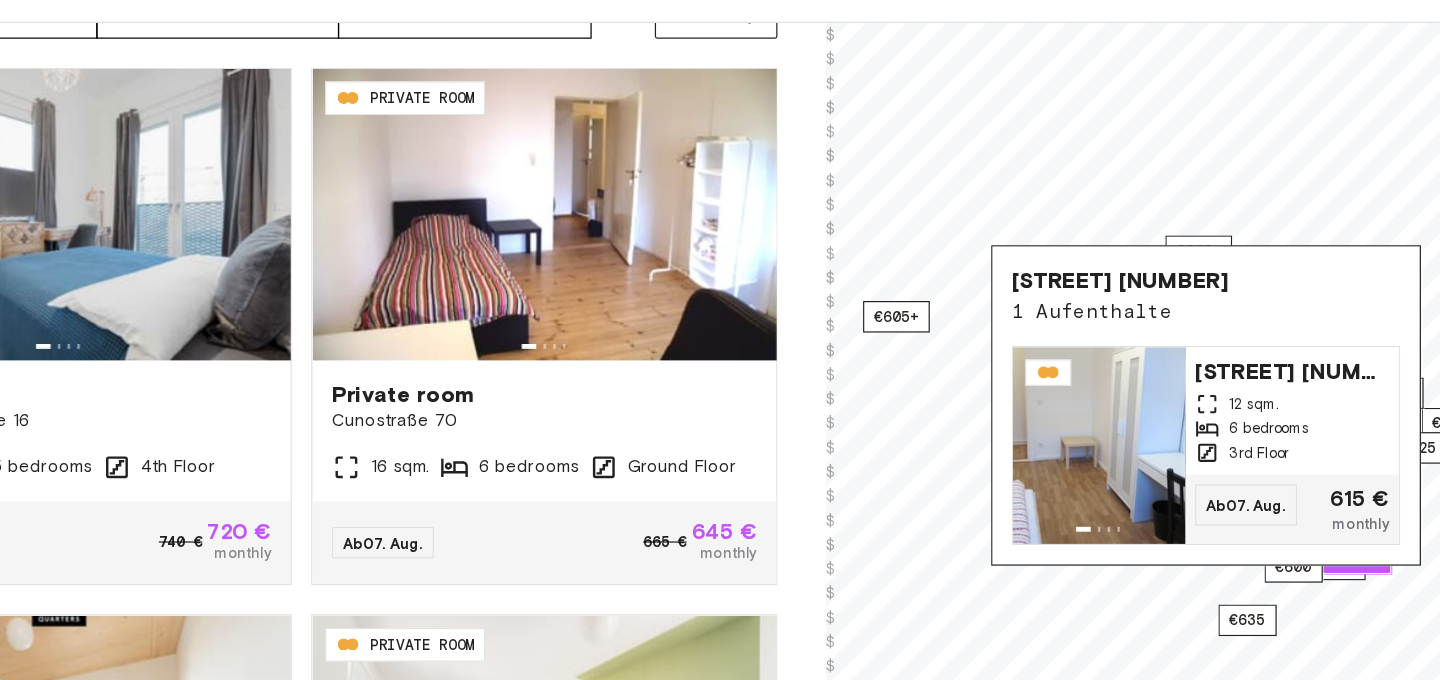 click on "**********" at bounding box center (432, 384) 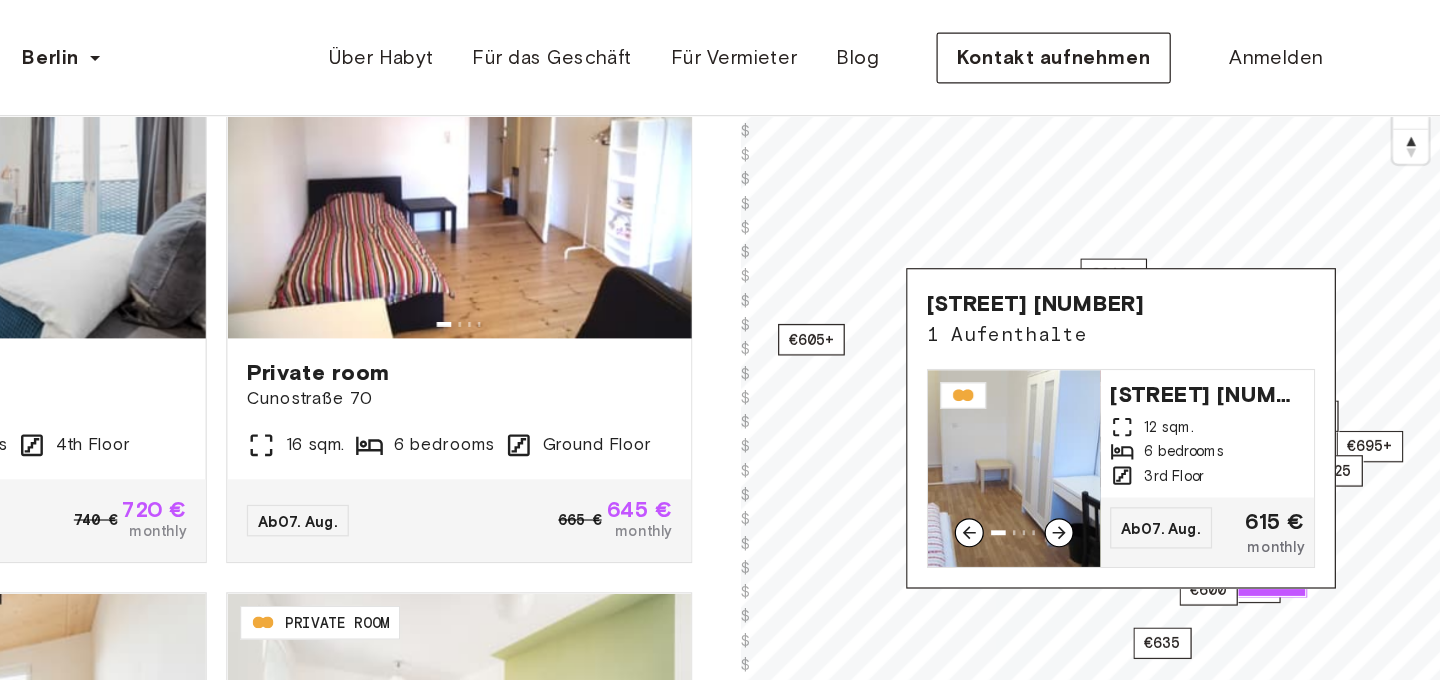 scroll, scrollTop: 236, scrollLeft: 0, axis: vertical 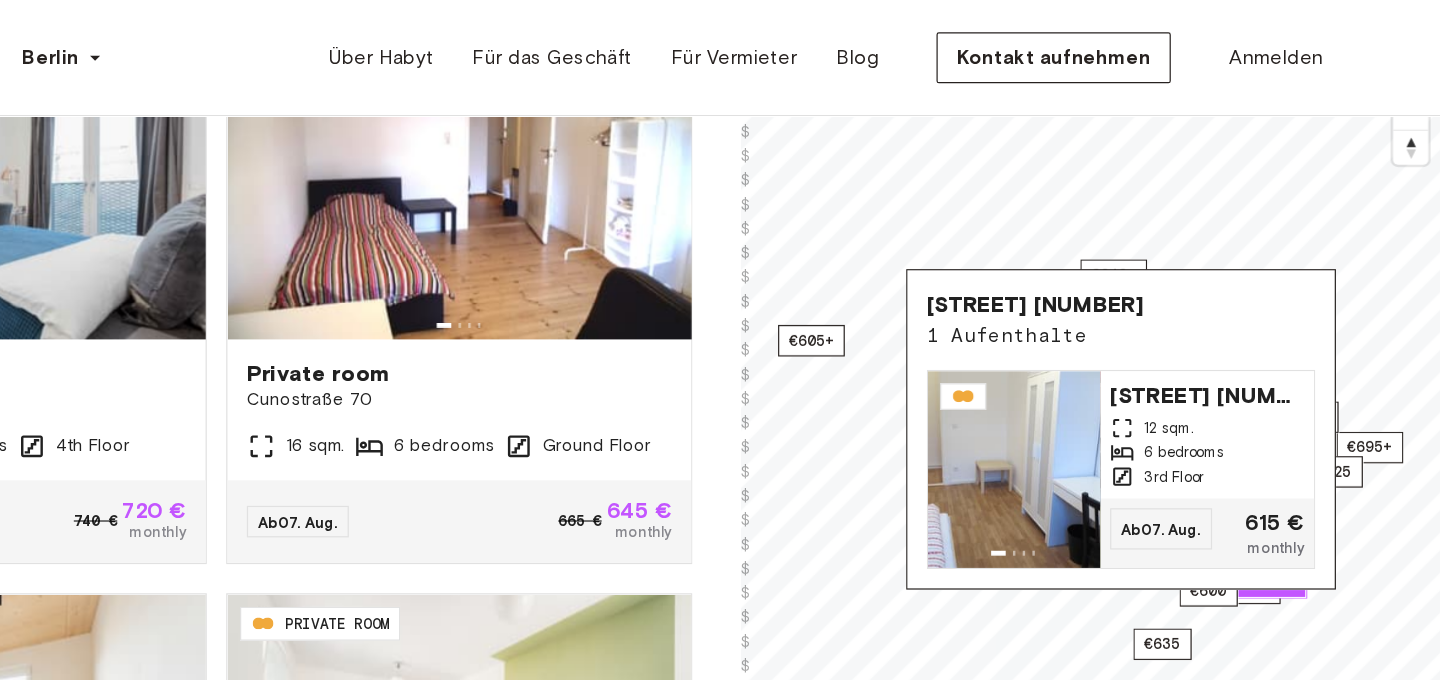 click on "**********" at bounding box center (432, 290) 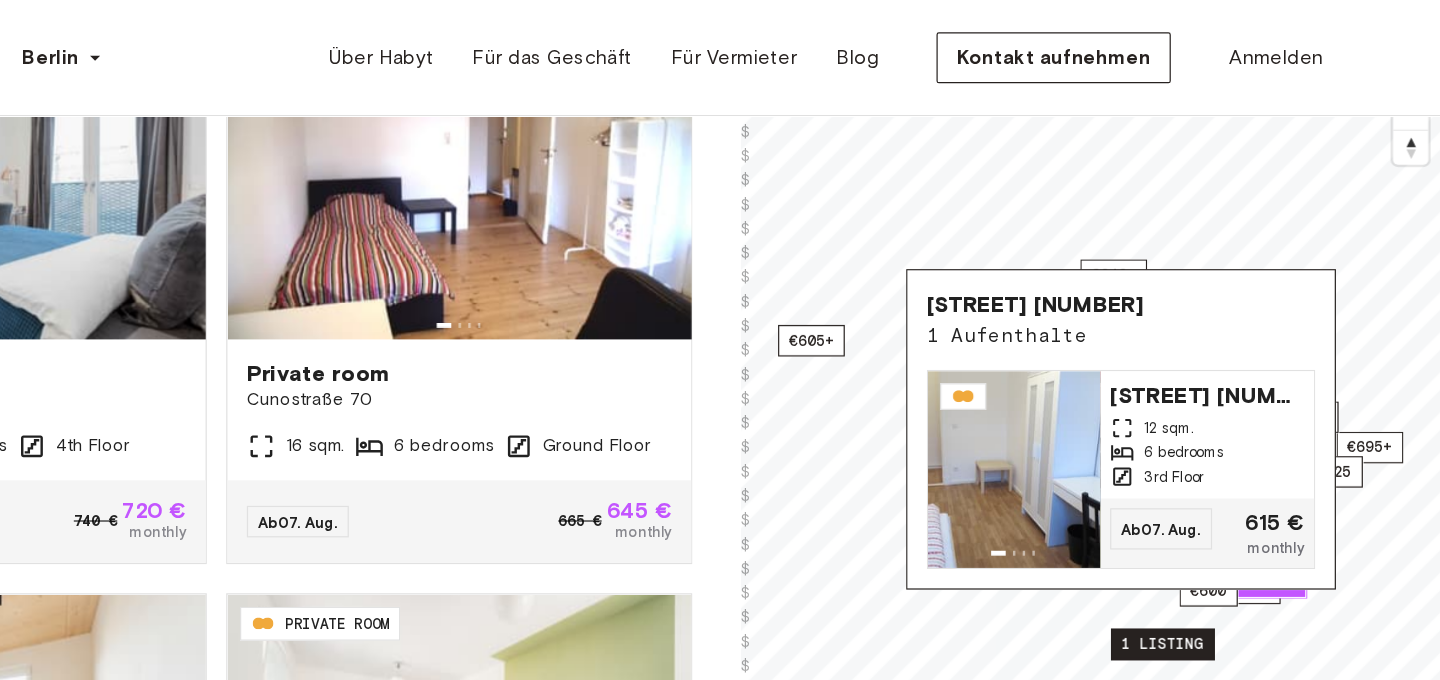 click on "1 listing" at bounding box center (1211, 531) 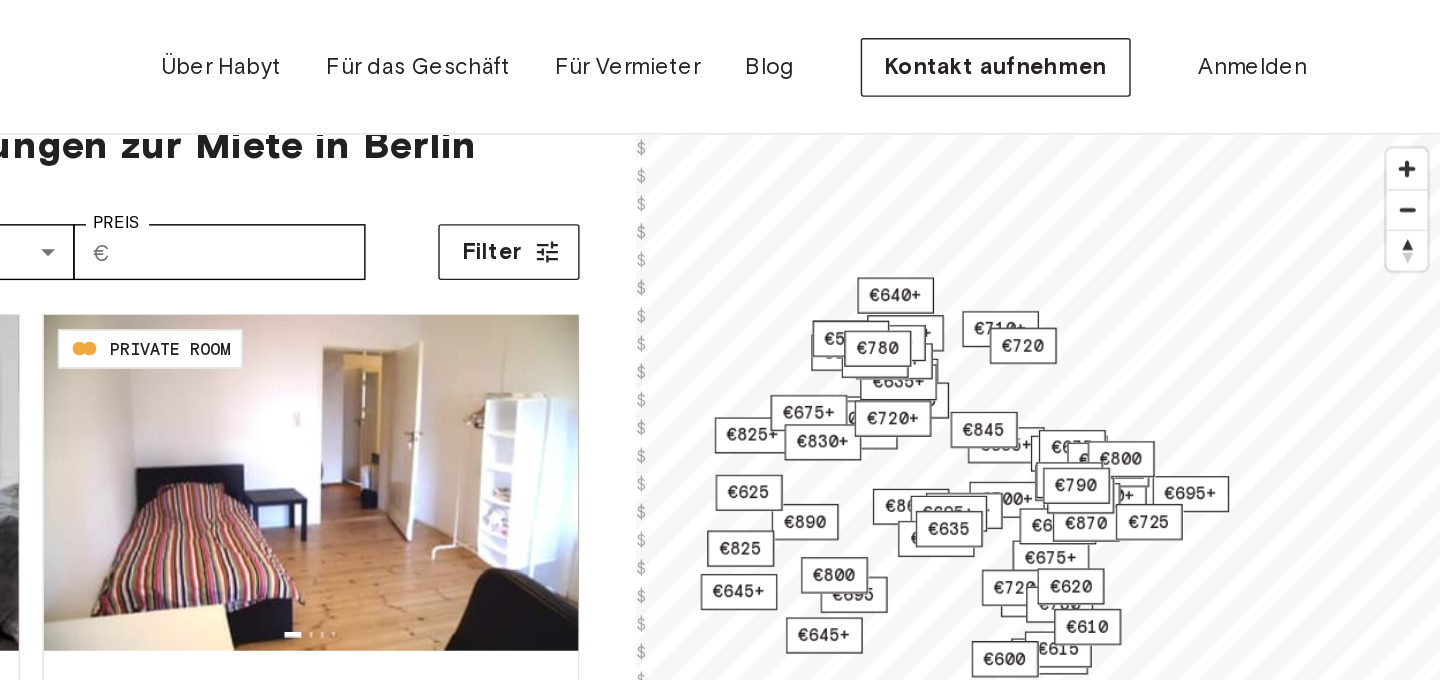 scroll, scrollTop: 0, scrollLeft: 0, axis: both 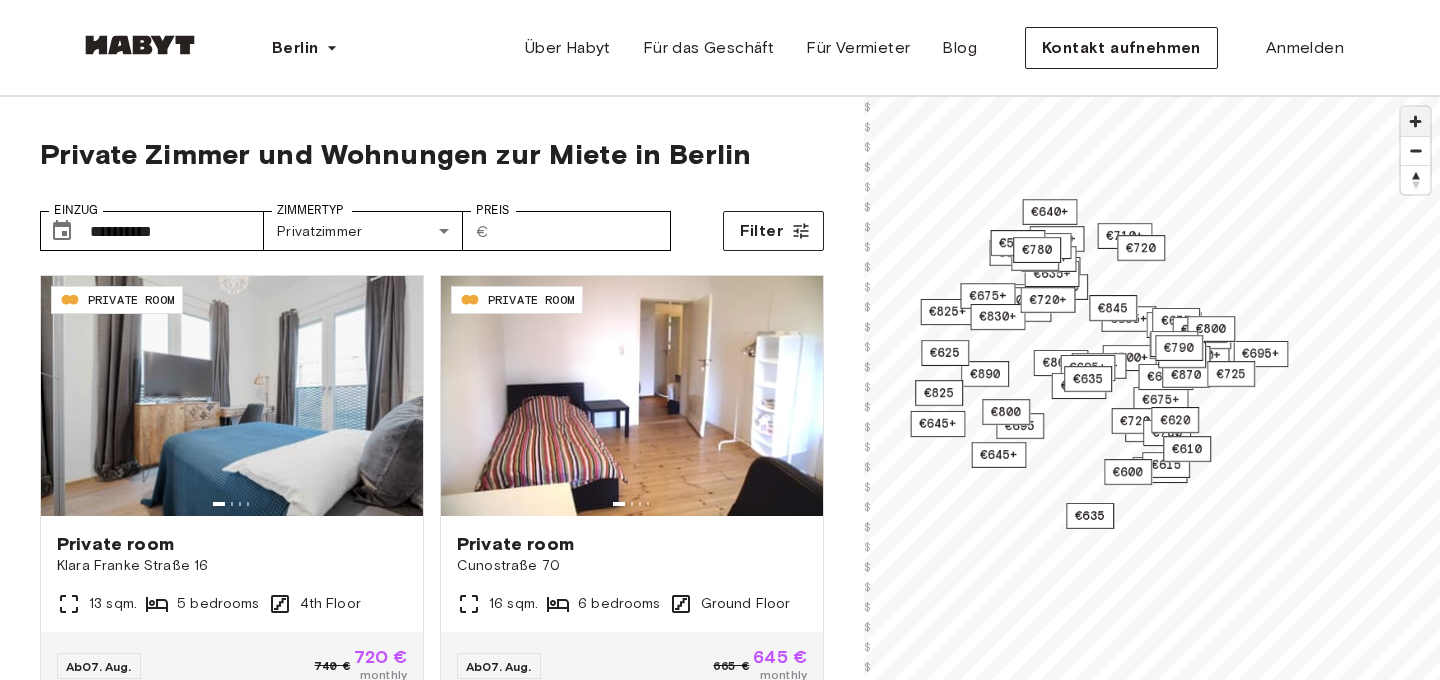 click at bounding box center (1415, 121) 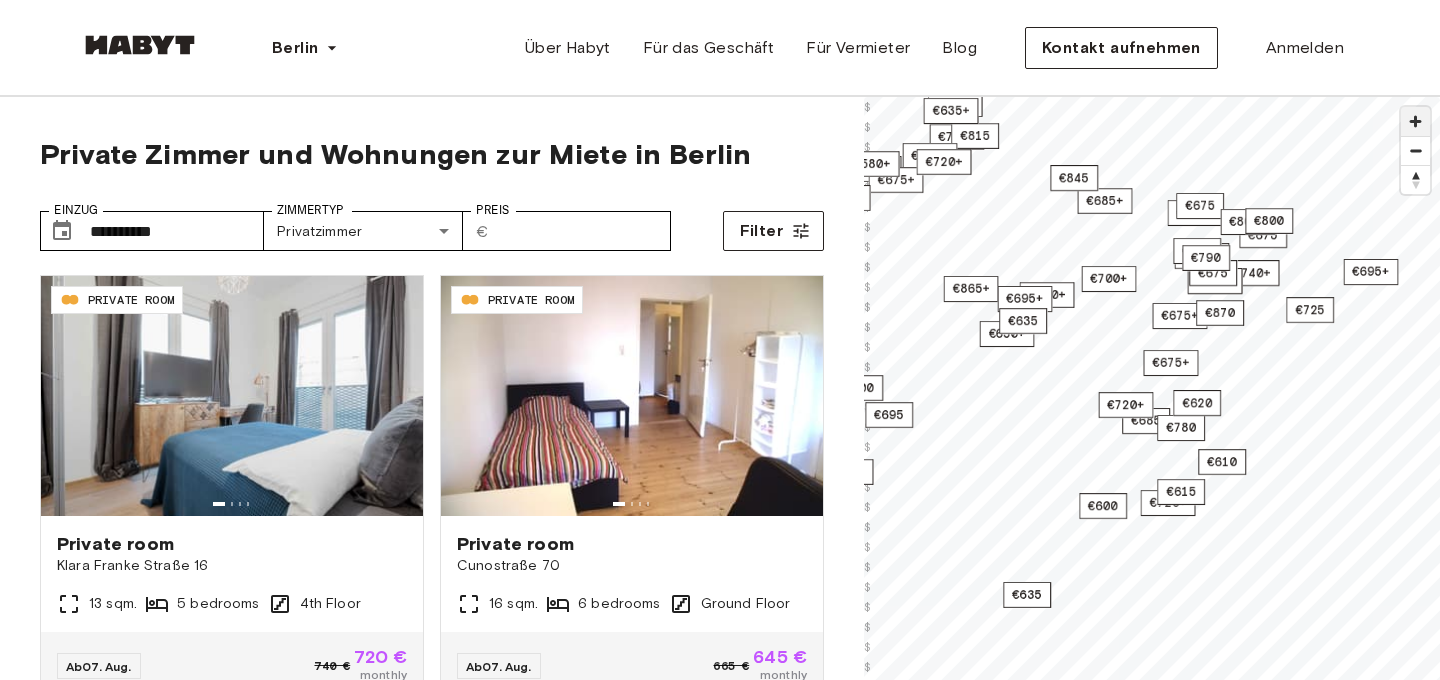 click at bounding box center [1415, 121] 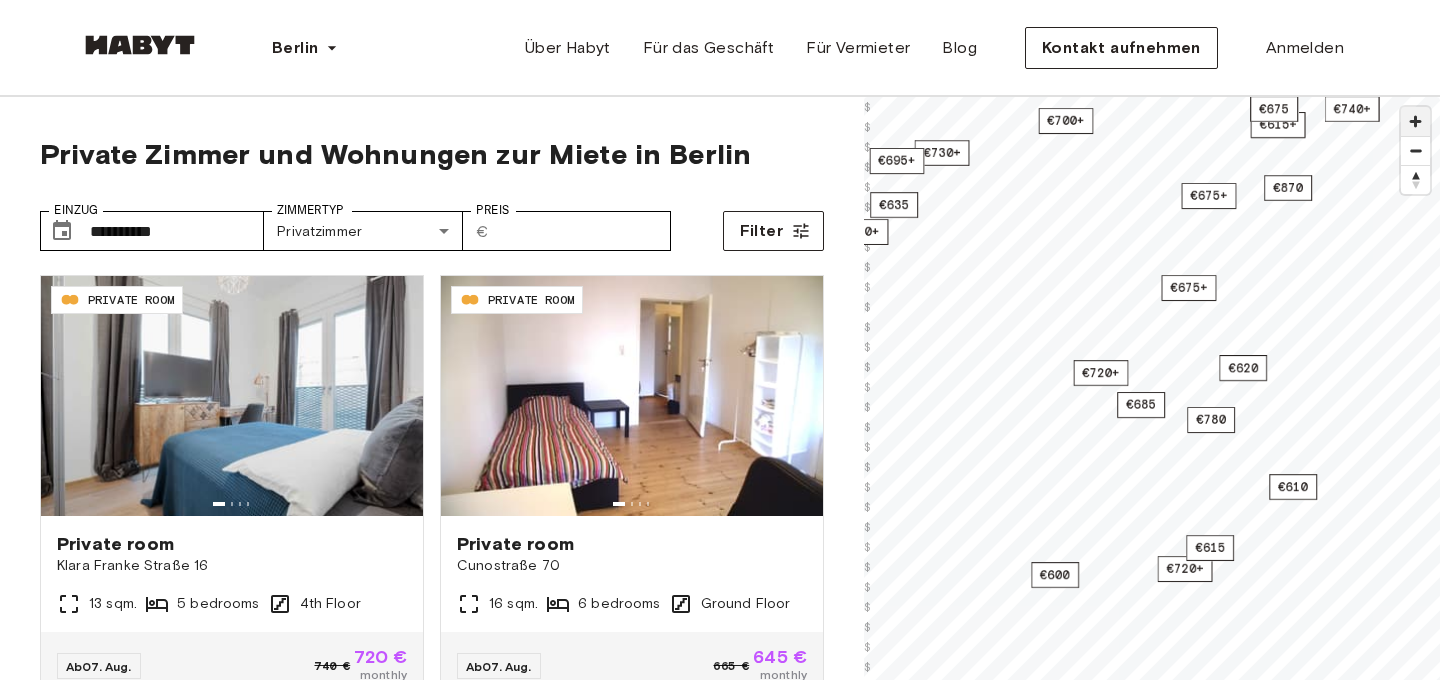 click at bounding box center (1415, 121) 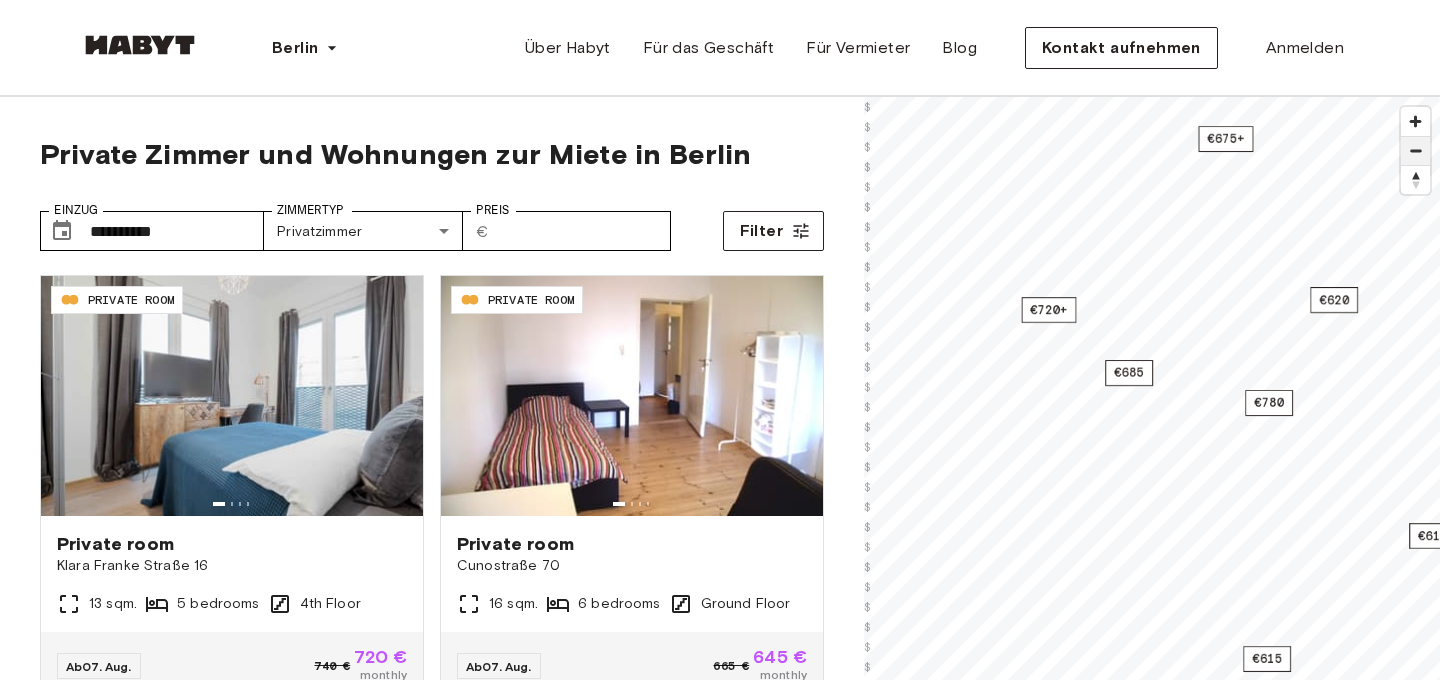 click at bounding box center (1415, 151) 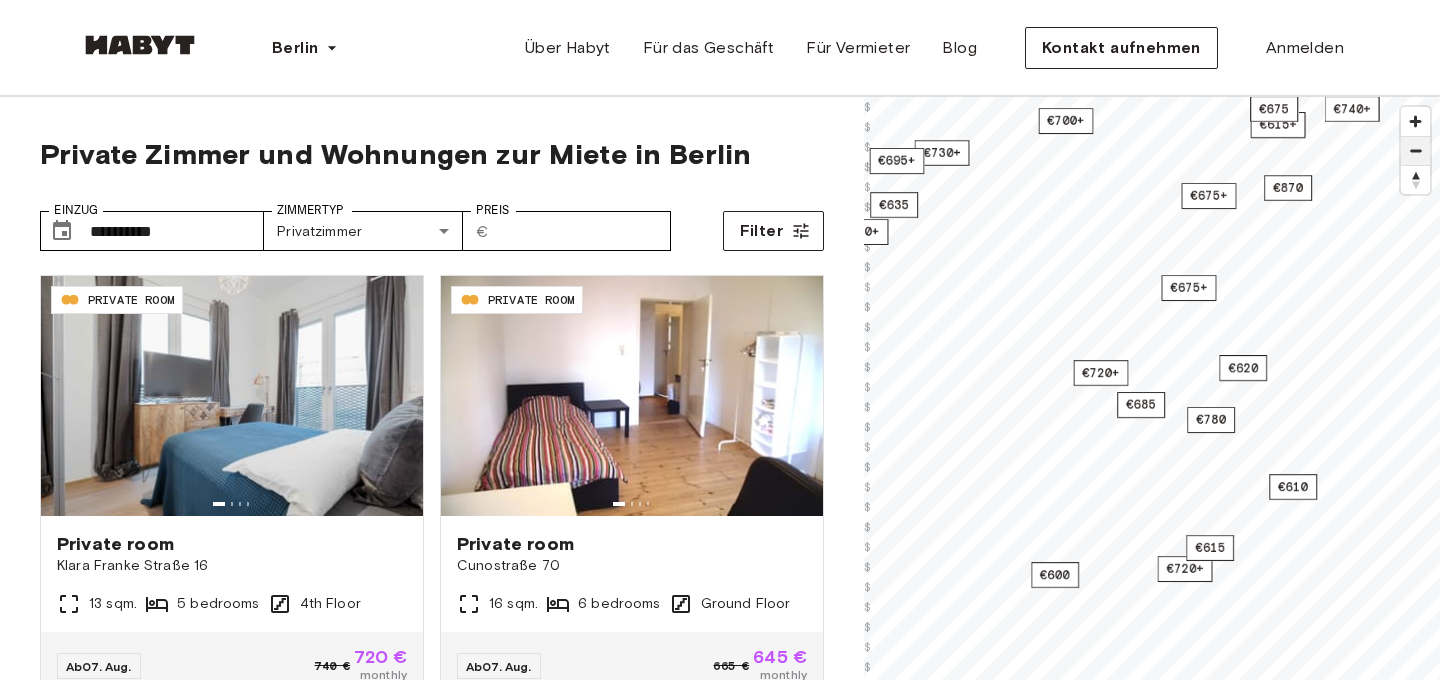 click at bounding box center [1415, 151] 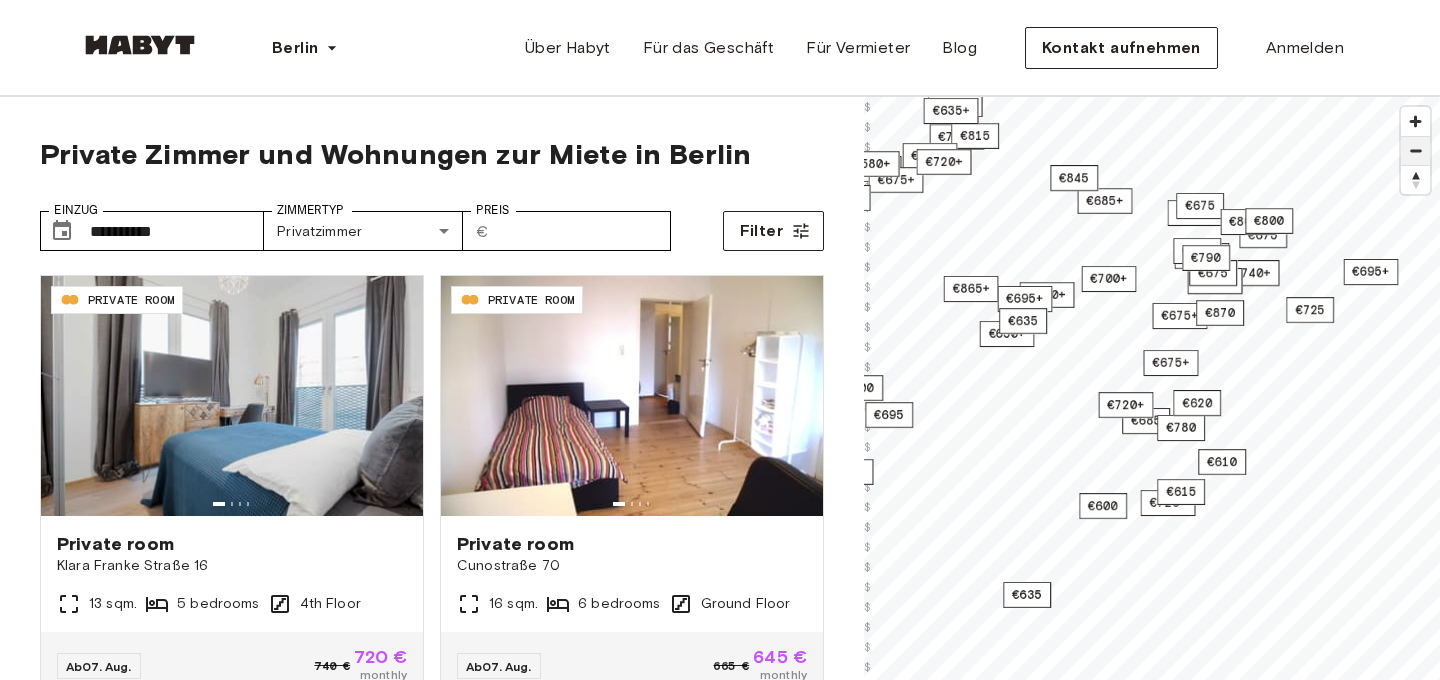 click at bounding box center [1415, 151] 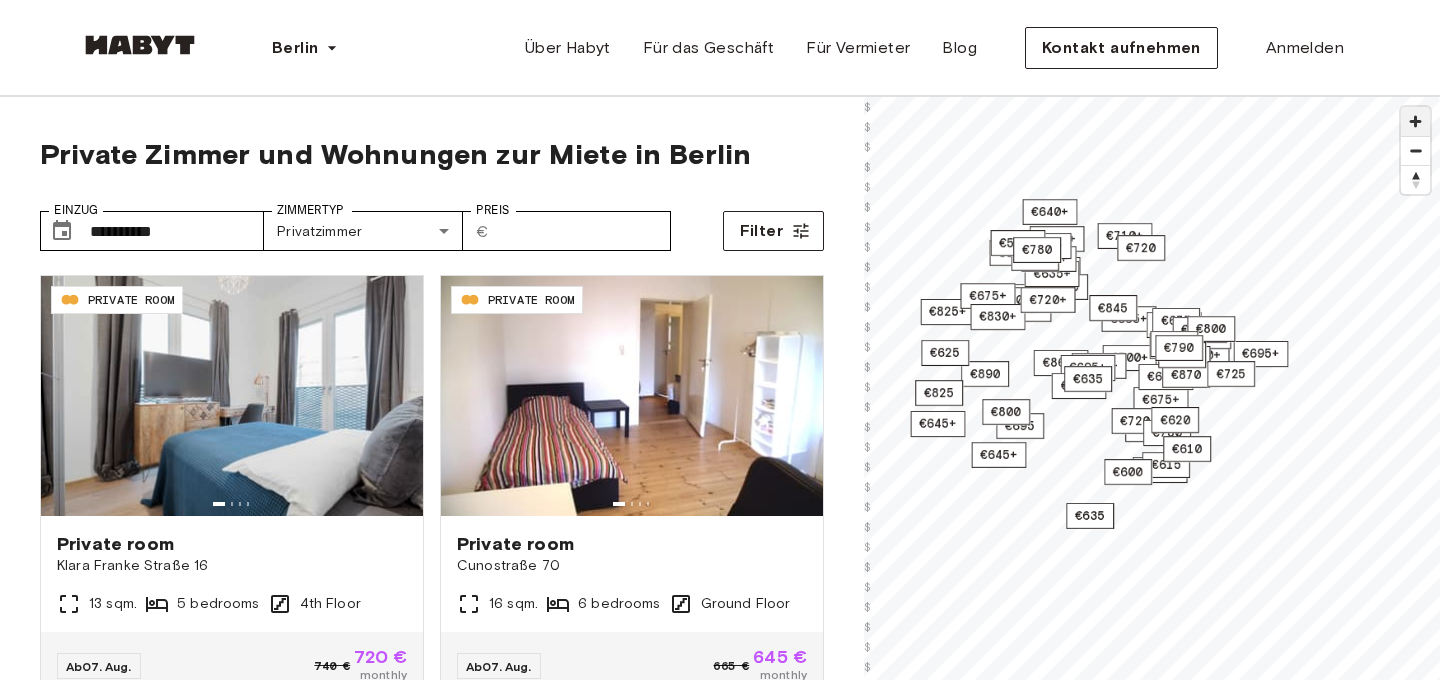 click at bounding box center [1415, 121] 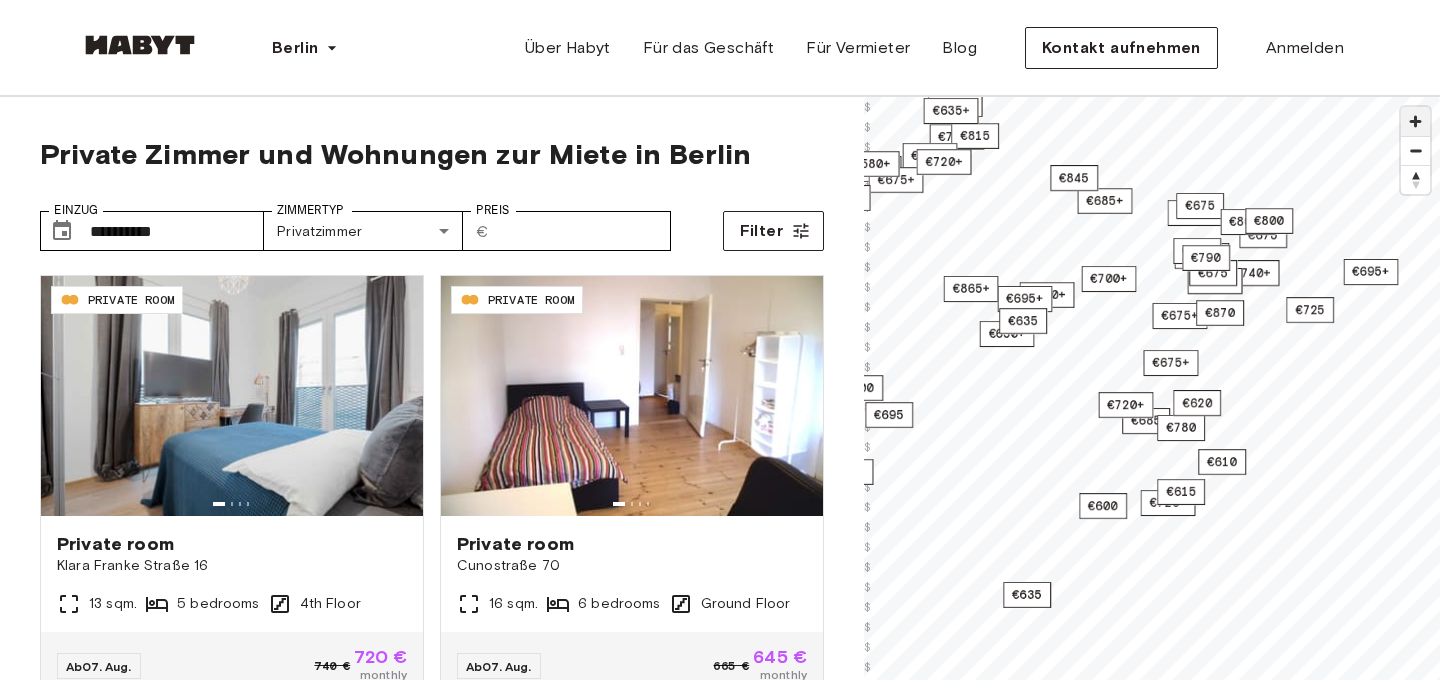 click at bounding box center [1415, 121] 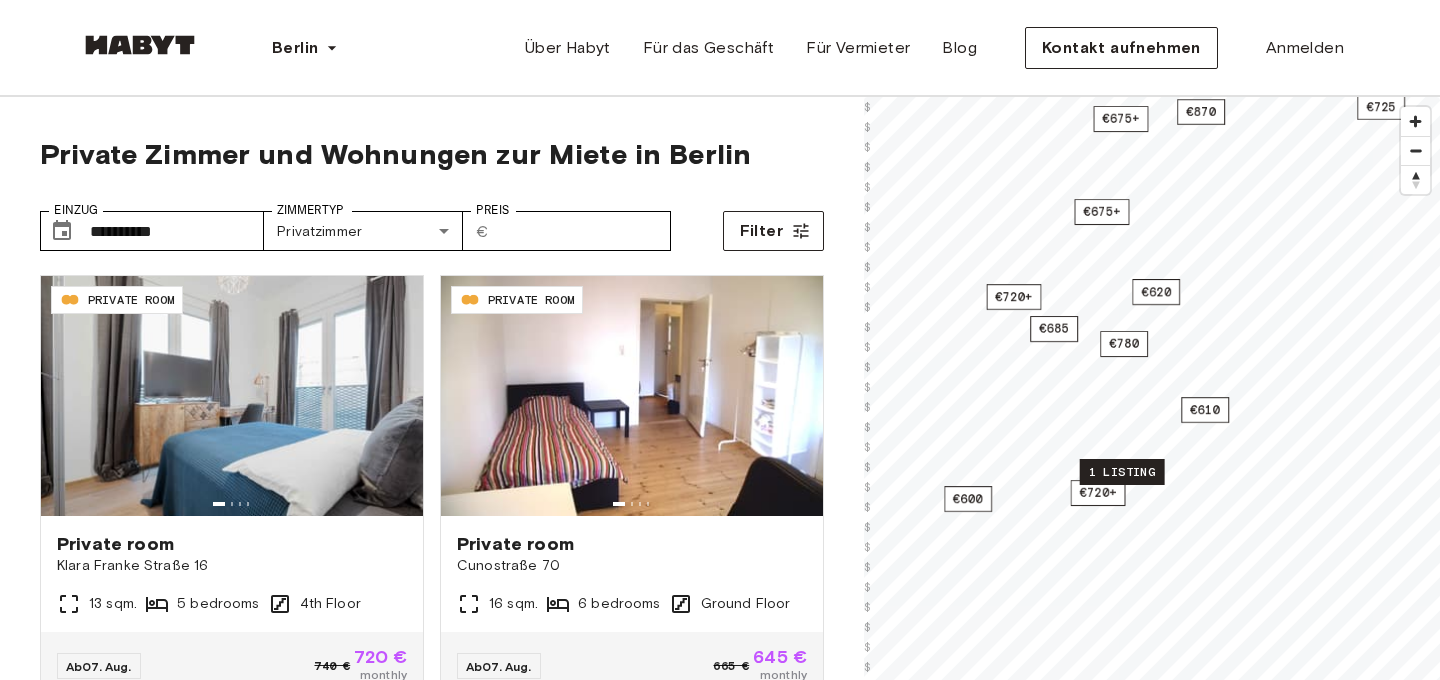 click on "1 listing" at bounding box center [1122, 472] 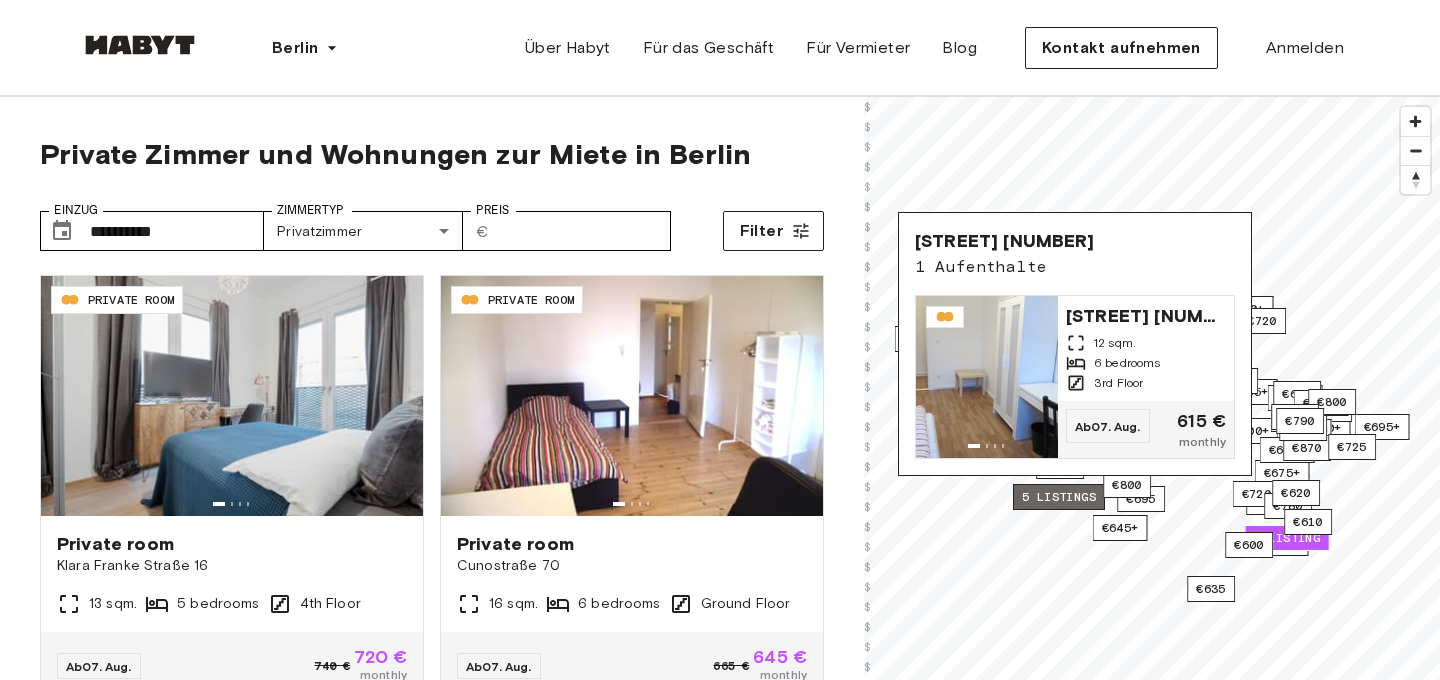 click on "5 listings" at bounding box center (1059, 497) 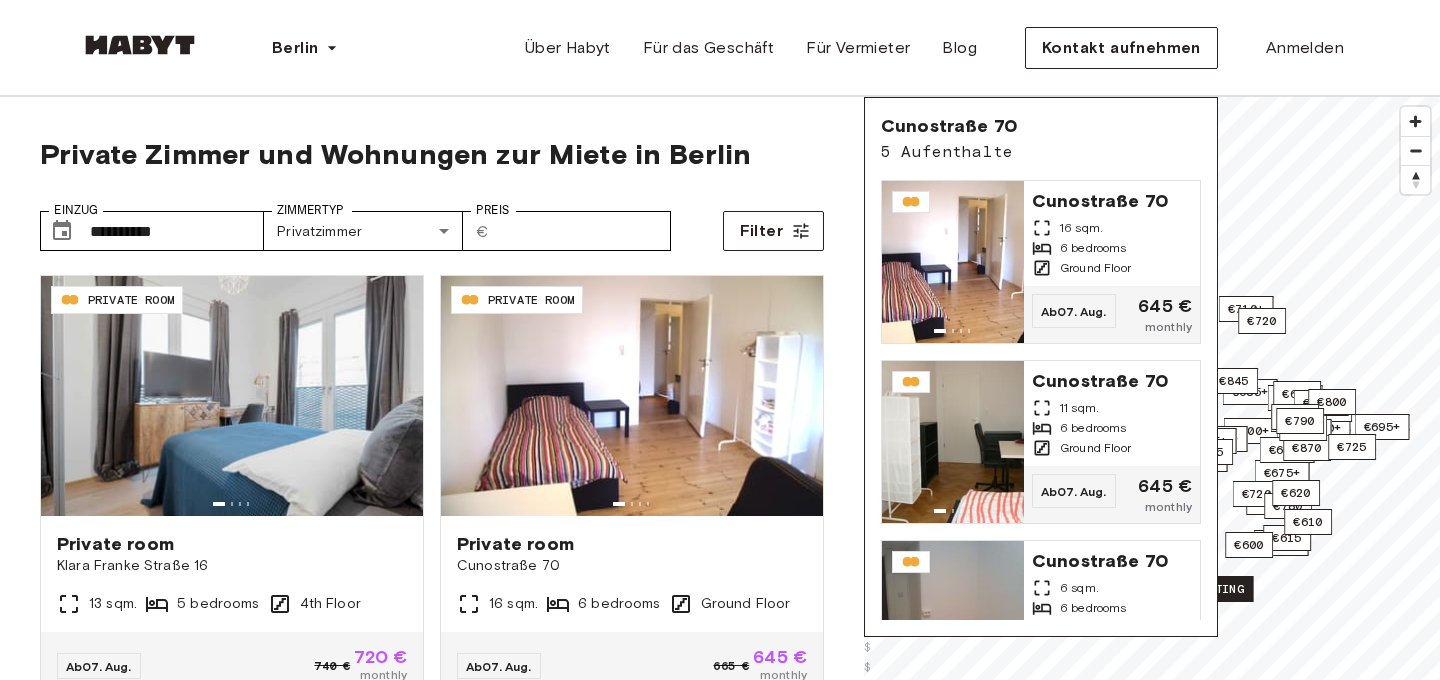 click on "1 listing" at bounding box center (1211, 589) 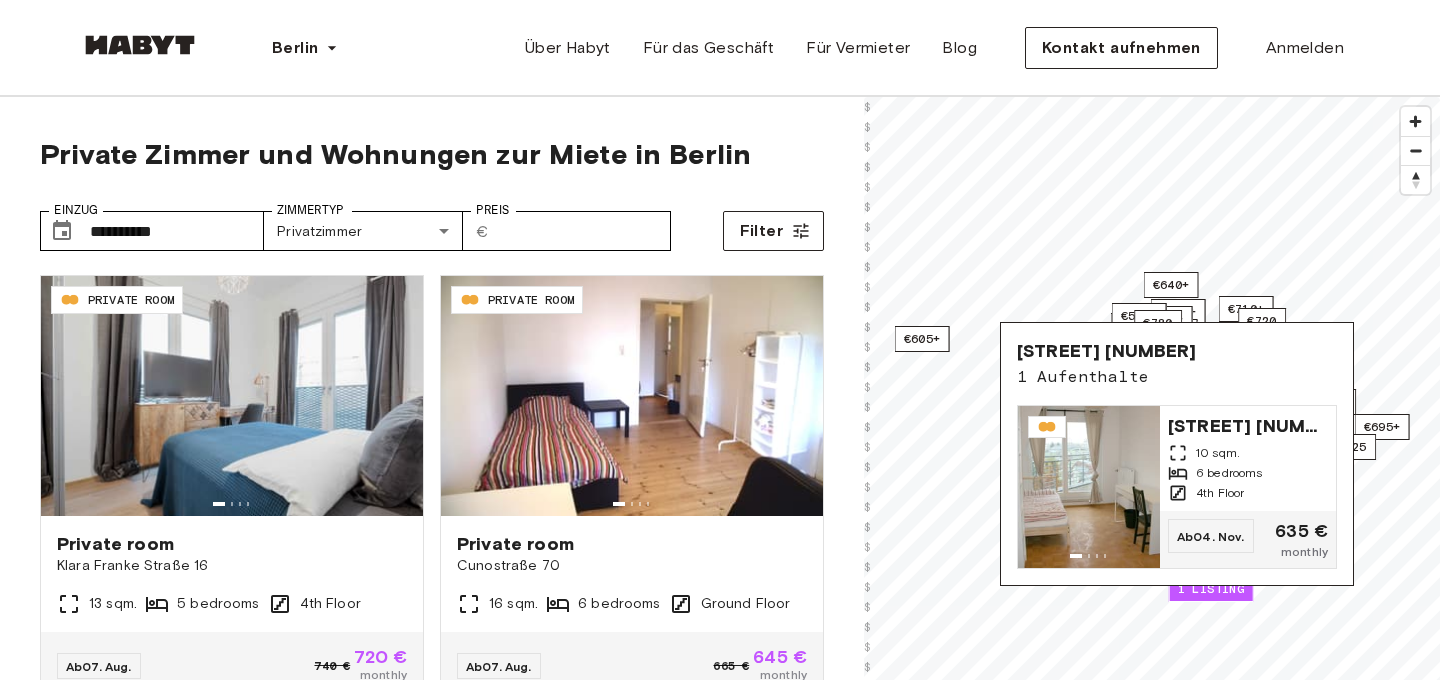 click on "Kontakt aufnehmen Anmelden" at bounding box center [1192, 48] 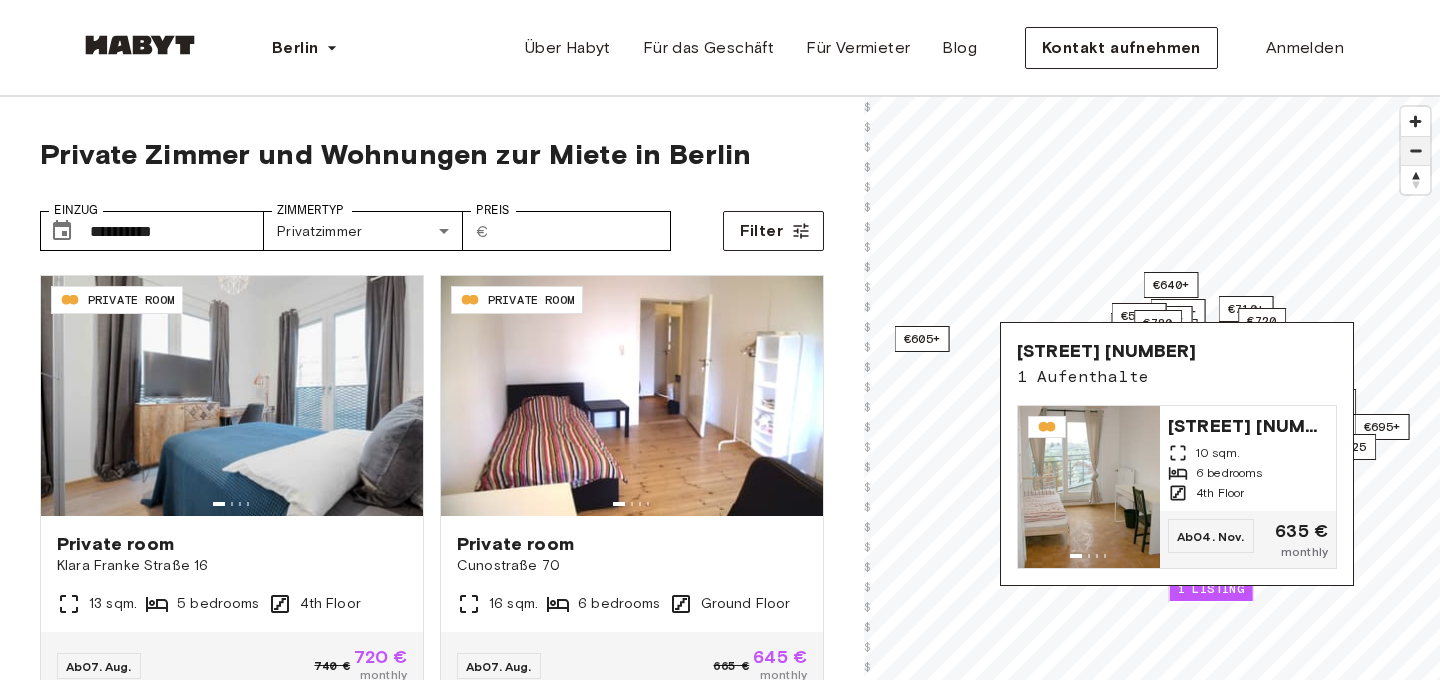 click at bounding box center (1415, 151) 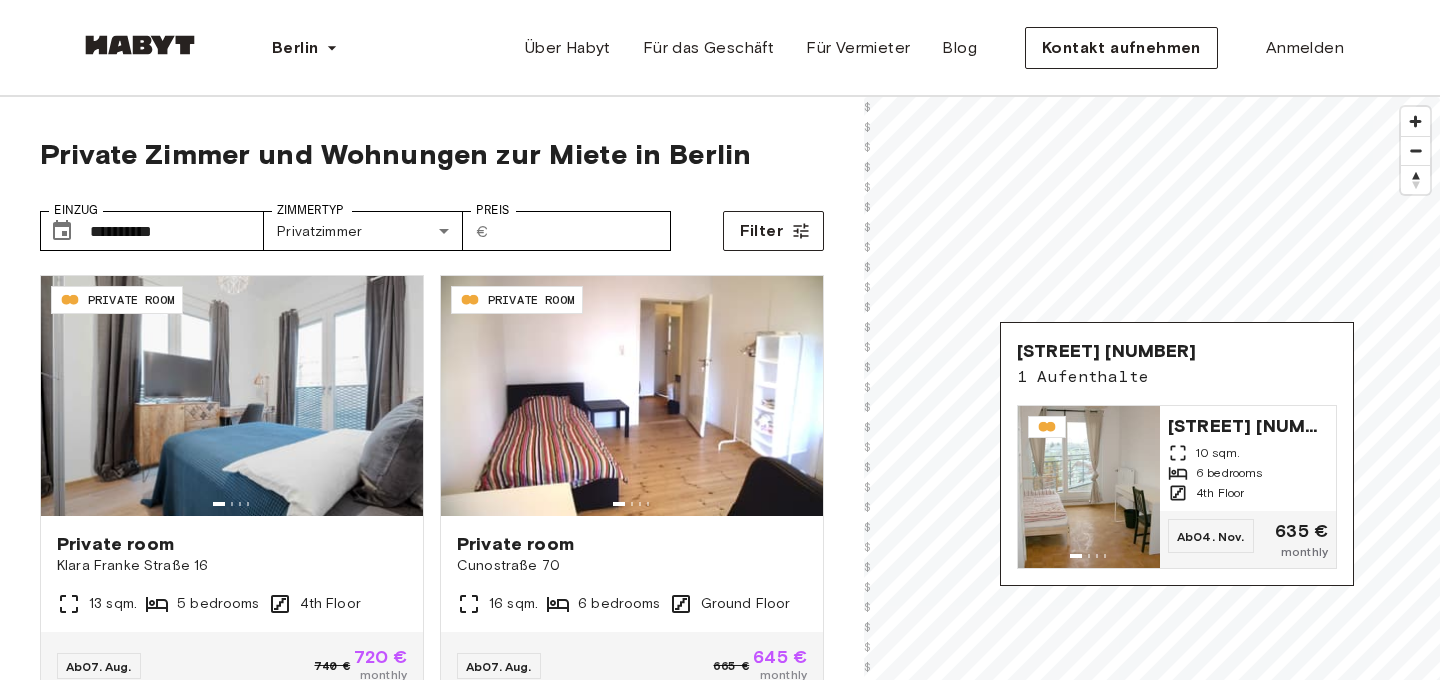 click on "**********" at bounding box center (432, 526) 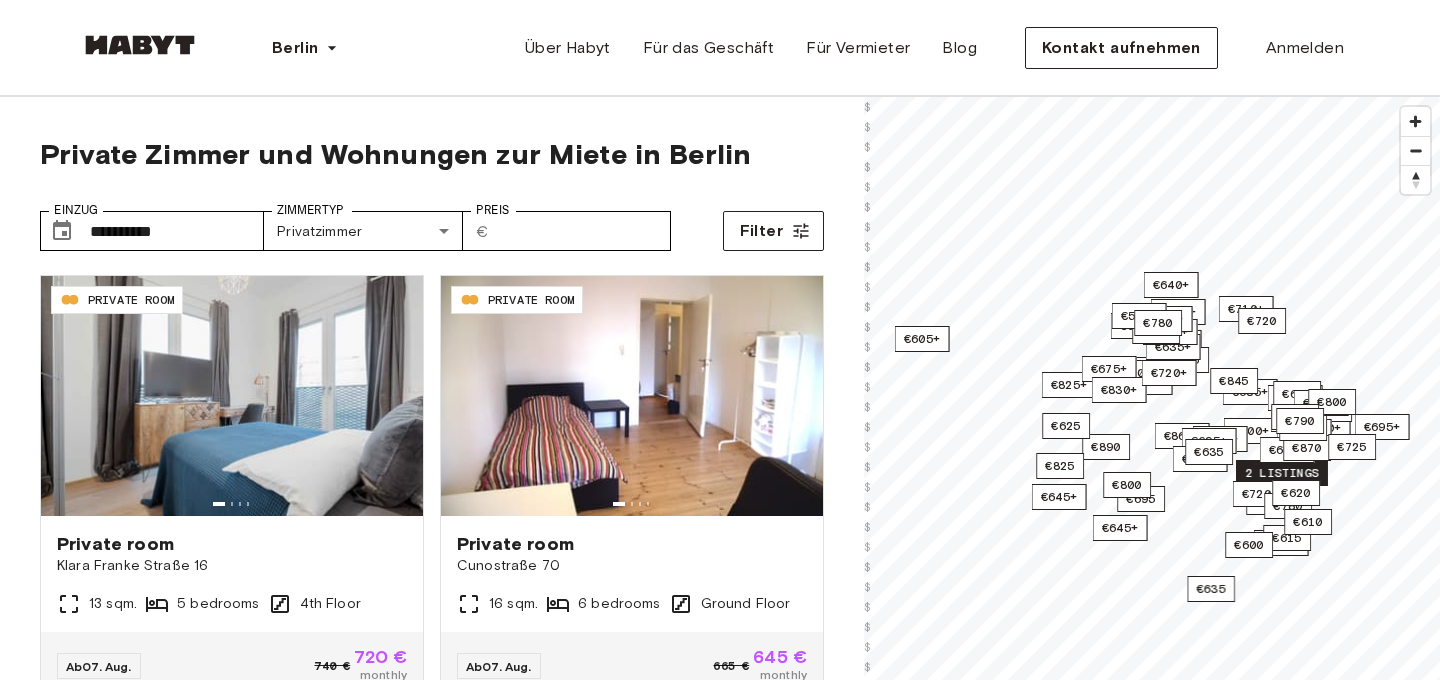 click on "2 listings" at bounding box center [1282, 473] 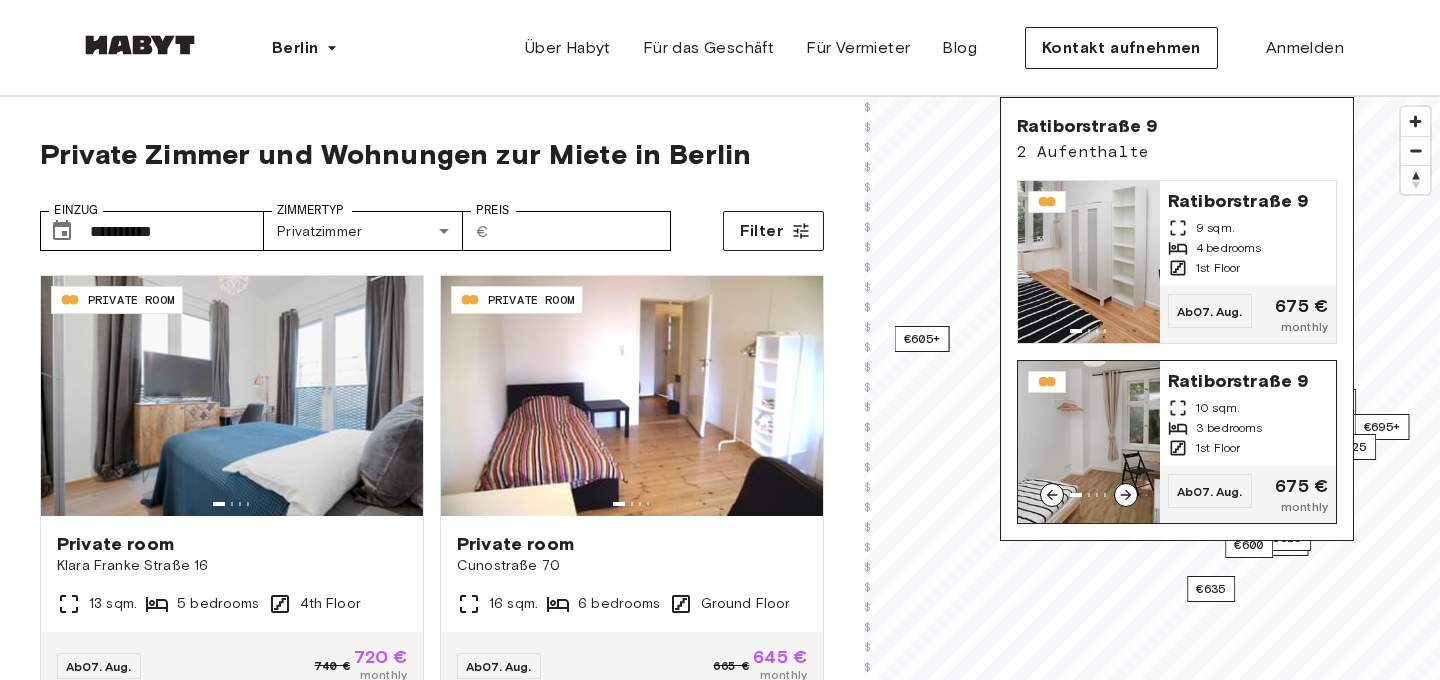 click 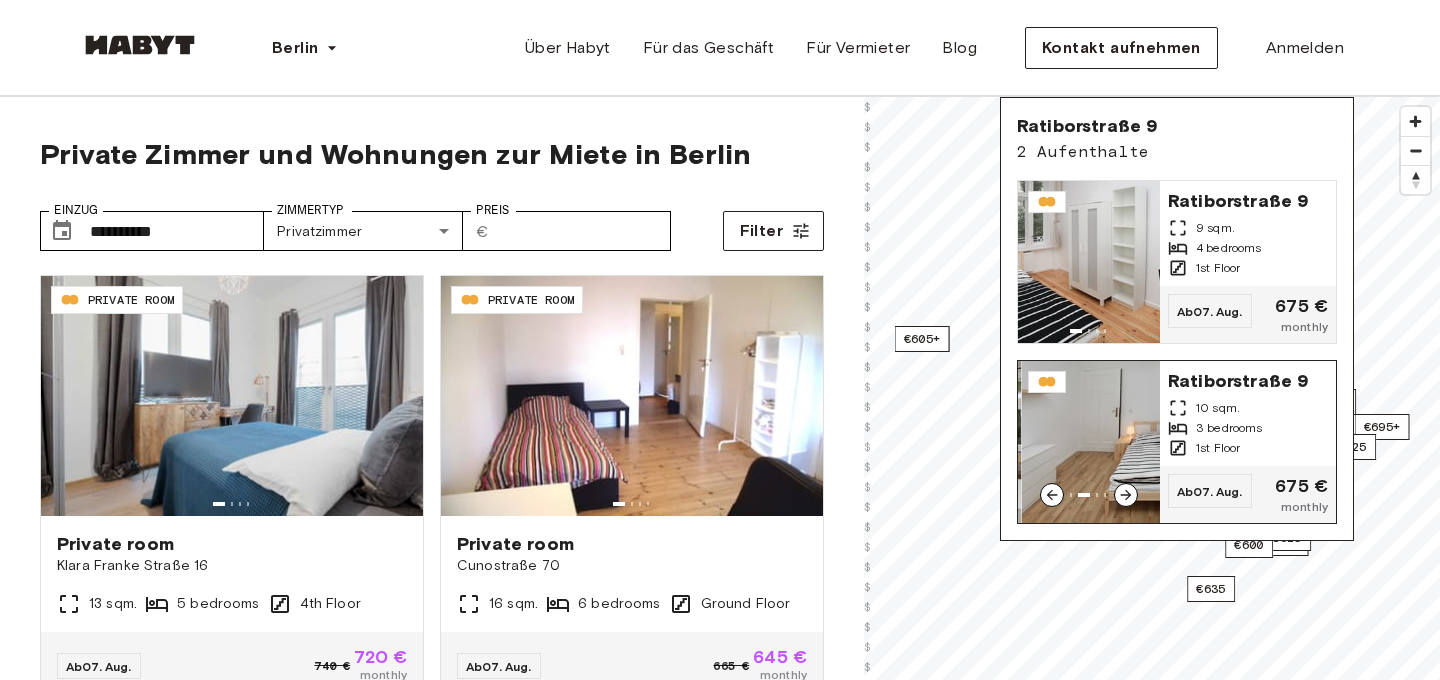 click 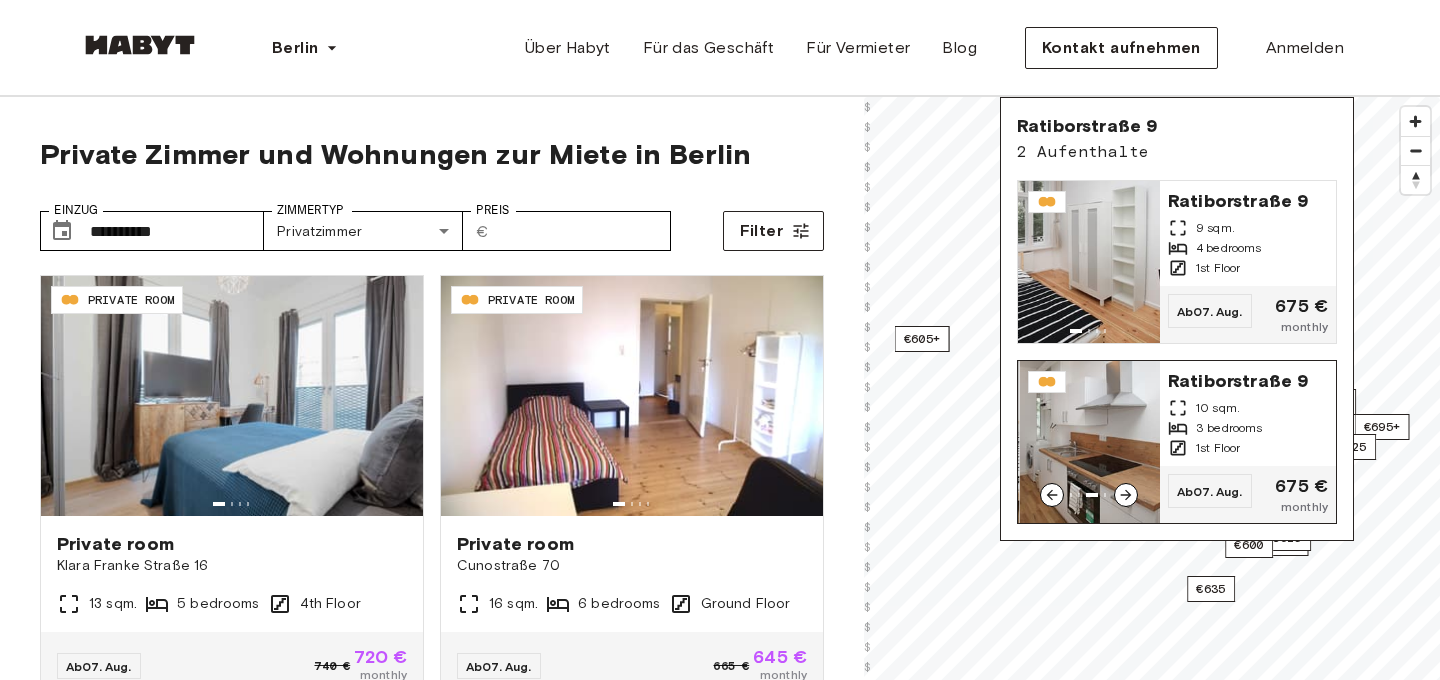 click 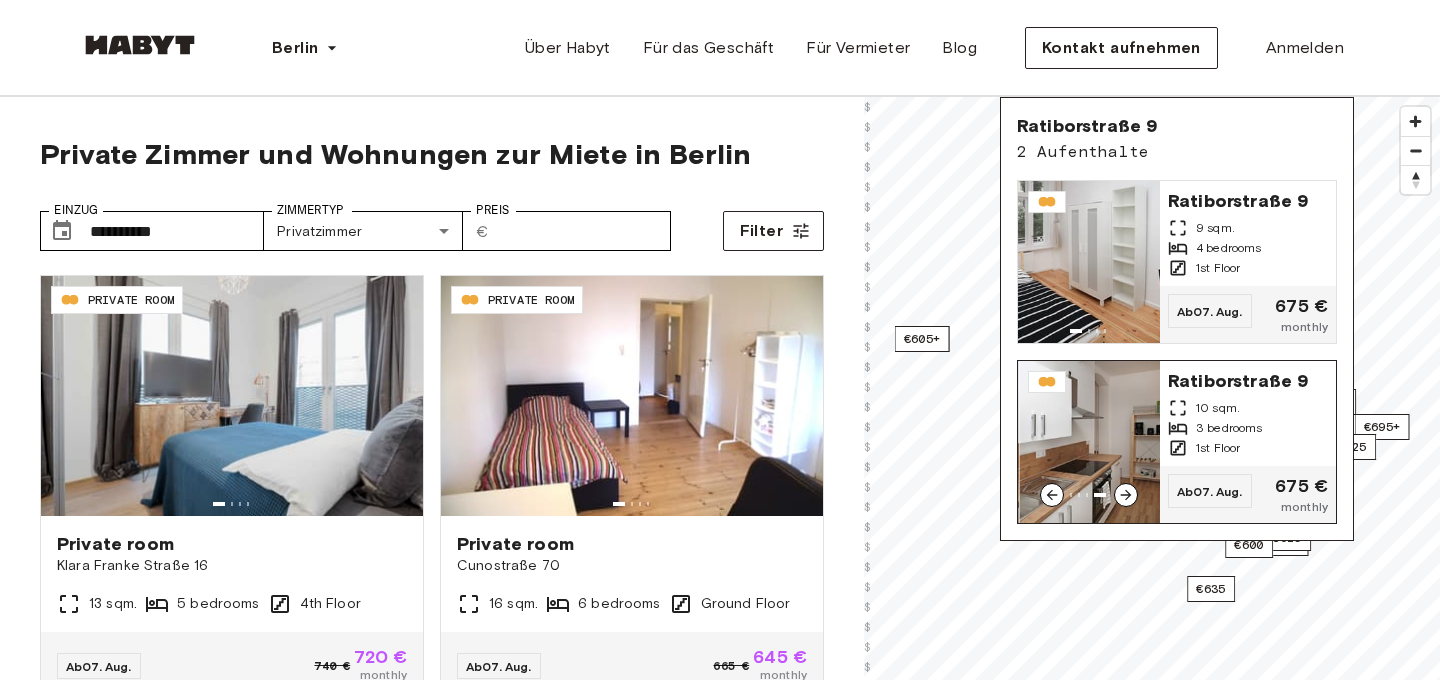 click 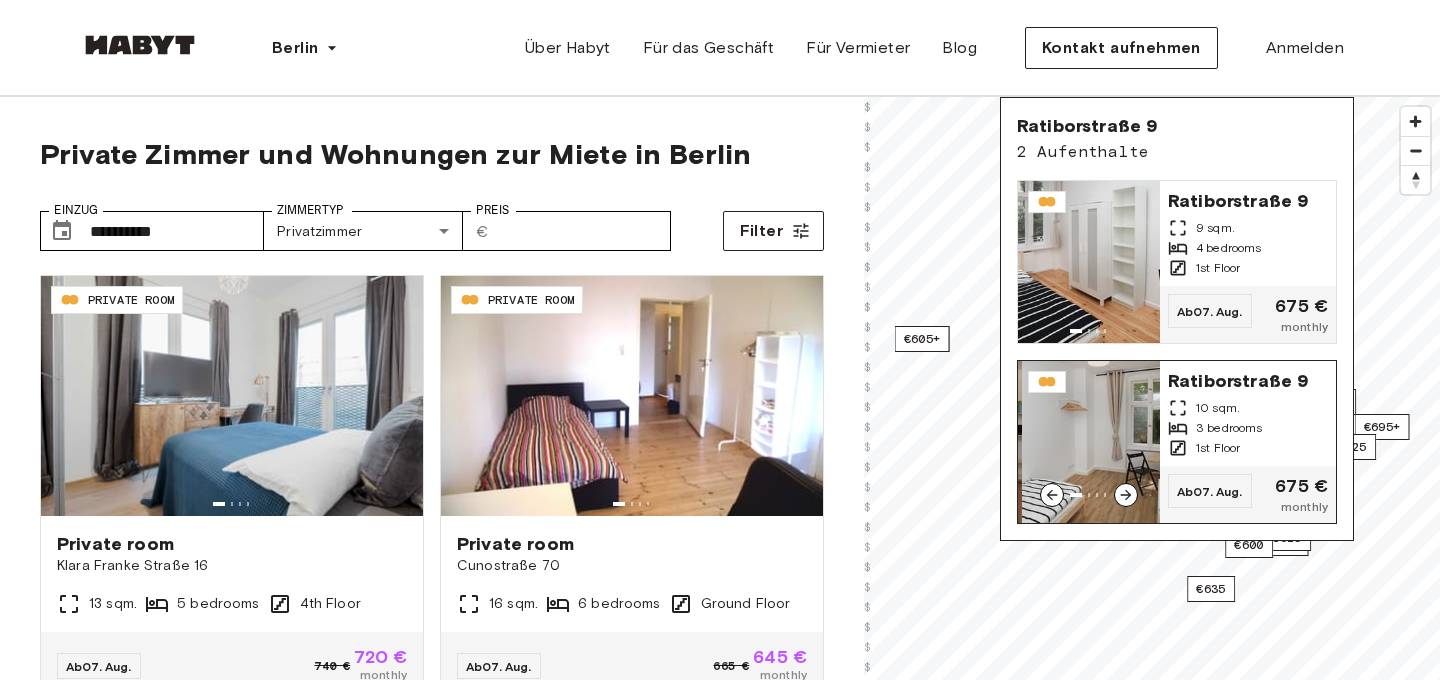click 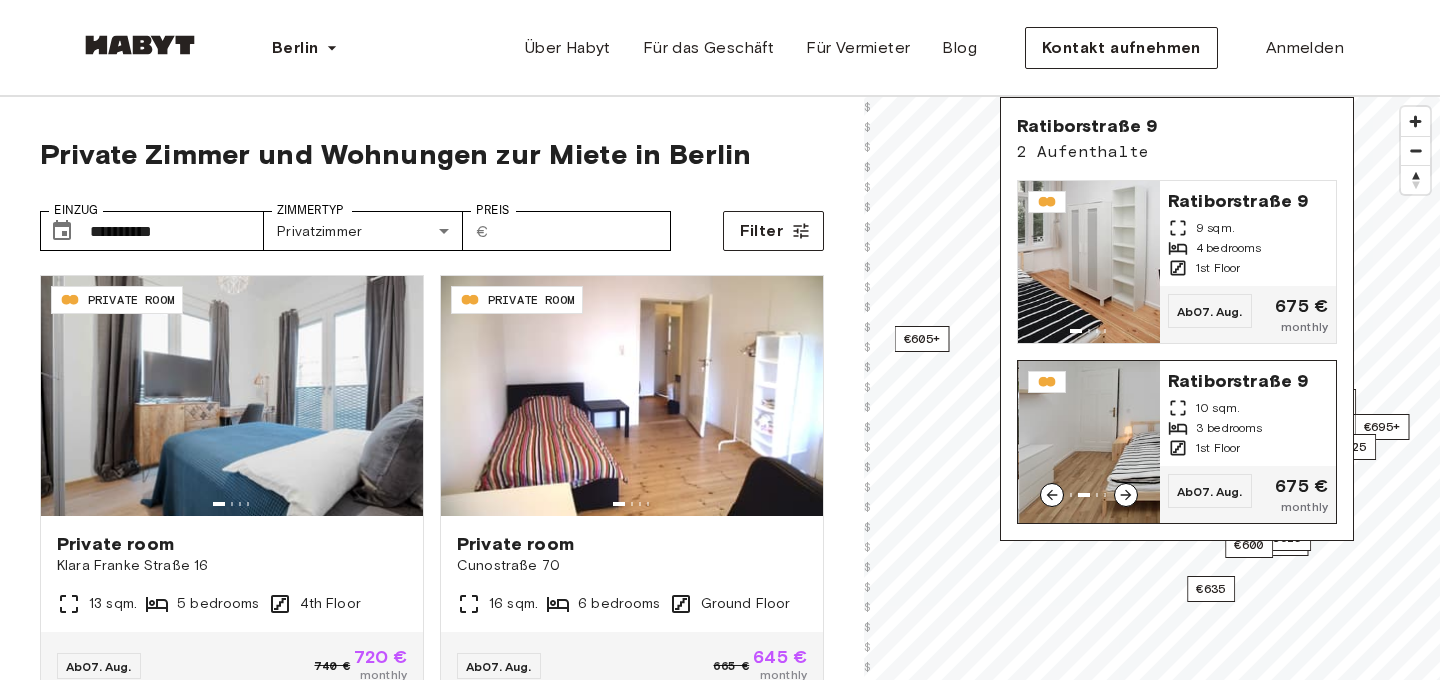 click 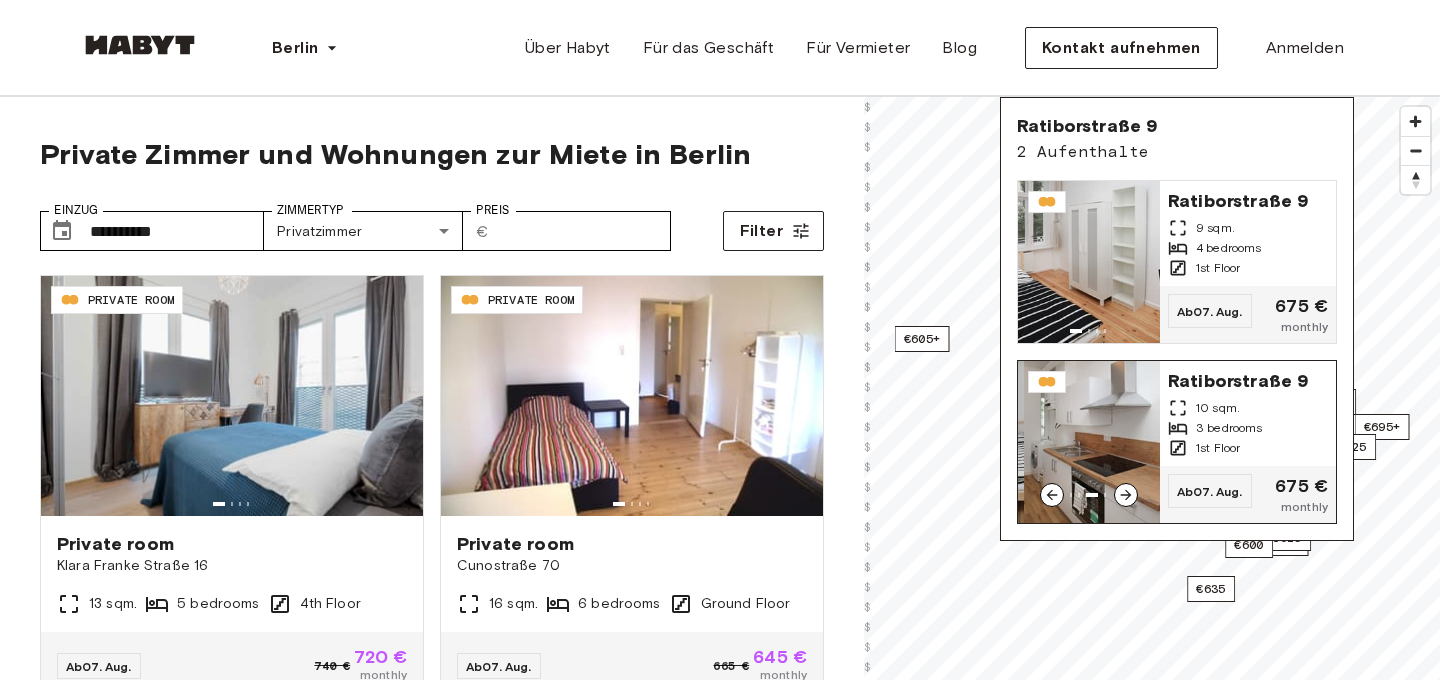 click 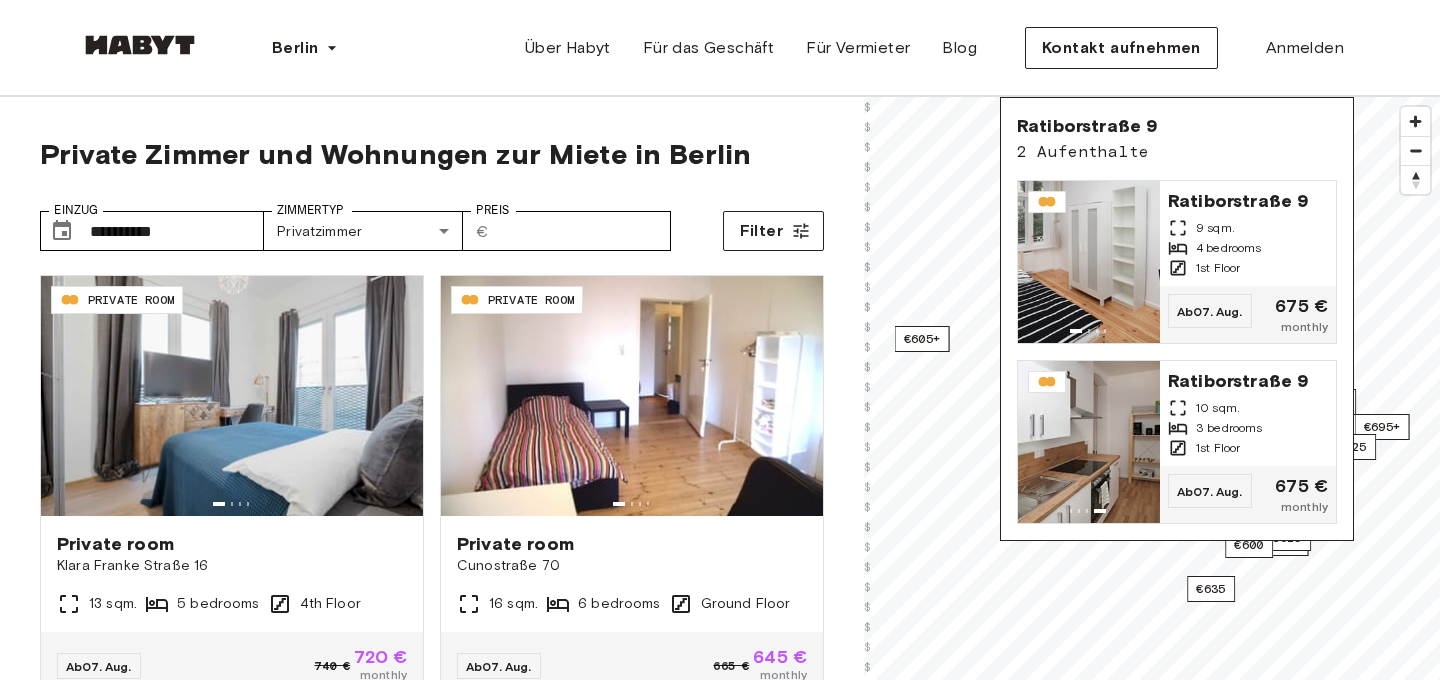 click on "Berlin Europe Amsterdam Berlin Frankfurt Hamburg Lissabon Madrid Mailand Modena Paris Turin München Rotterdam Stuttgart Düsseldorf Köln Zürich Den Haag Graz Brüssel Leipzig Asia Hongkong Singapur Seoul Phuket Tokyo Über Habyt Für das Geschäft Für Vermieter Blog Kontakt aufnehmen Anmelden" at bounding box center [720, 48] 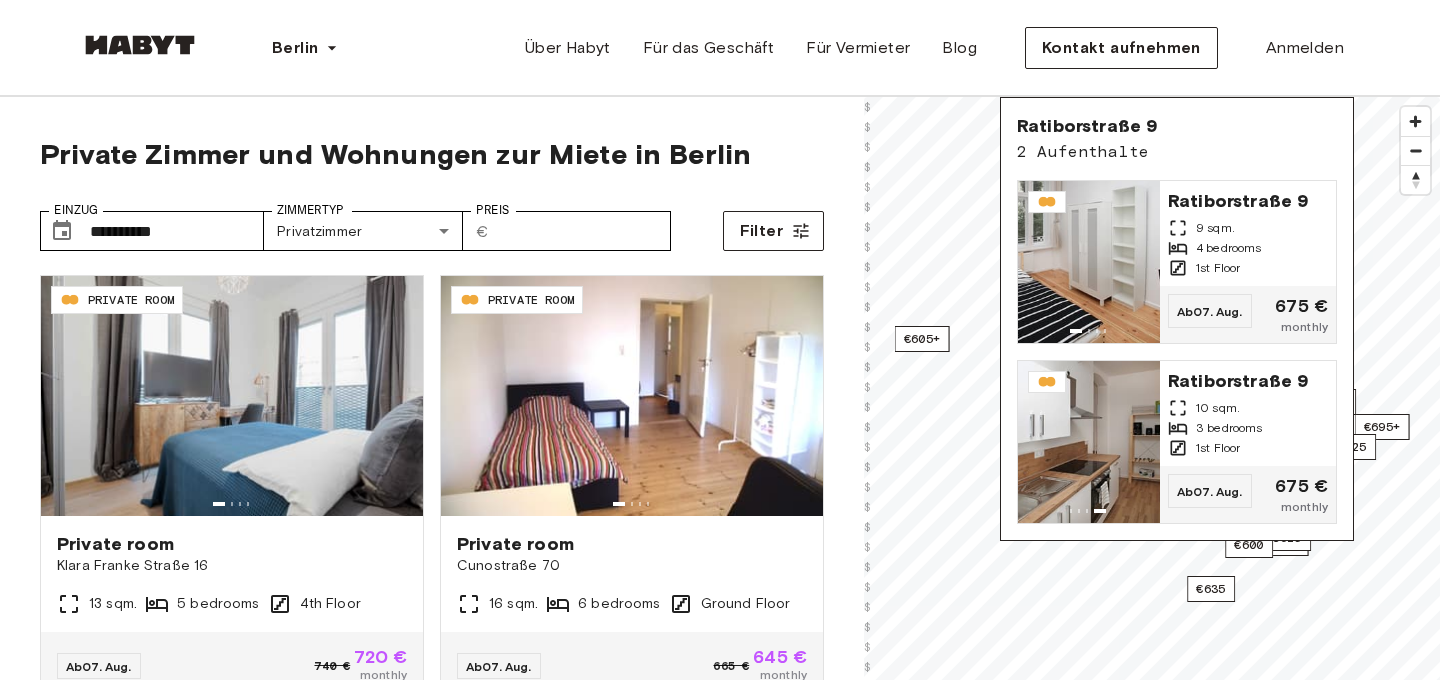 click on "**********" at bounding box center [432, 526] 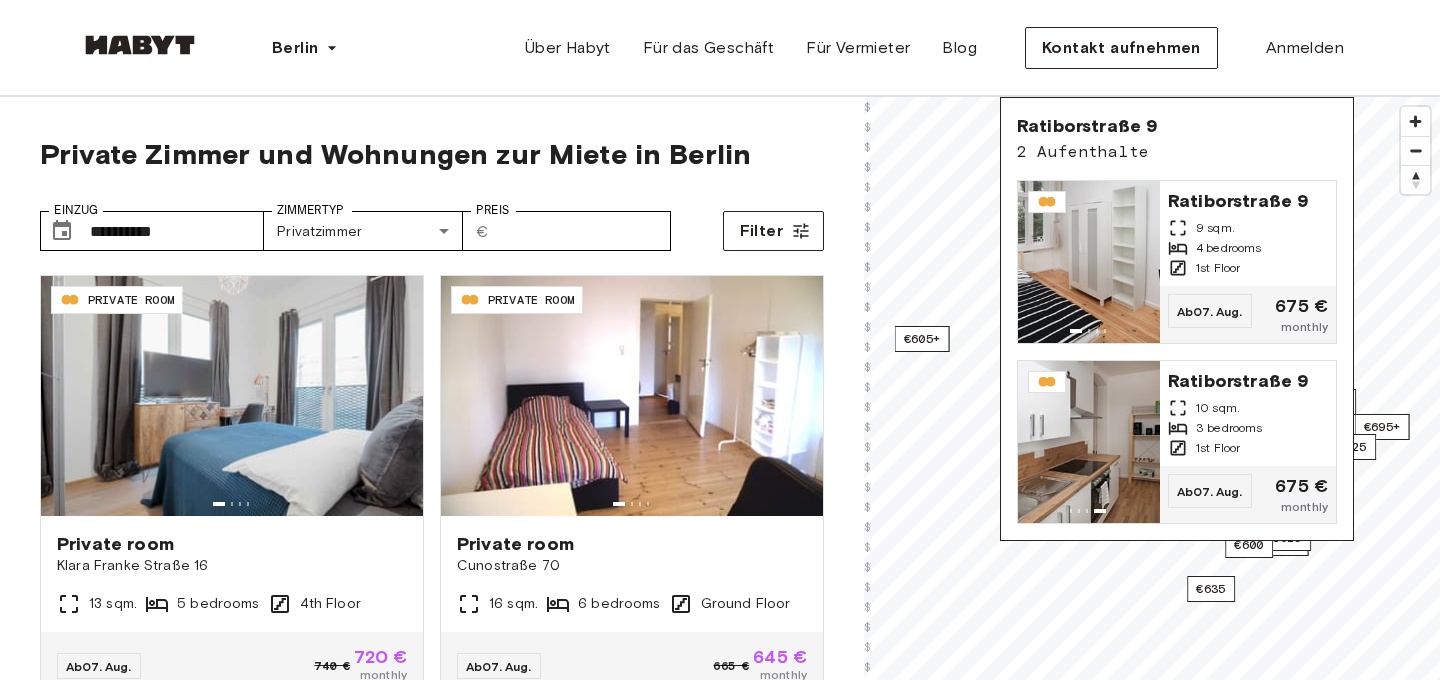 click on "Berlin Europe Amsterdam Berlin Frankfurt Hamburg Lissabon Madrid Mailand Modena Paris Turin München Rotterdam Stuttgart Düsseldorf Köln Zürich Den Haag Graz Brüssel Leipzig Asia Hongkong Singapur Seoul Phuket Tokyo Über Habyt Für das Geschäft Für Vermieter Blog Kontakt aufnehmen Anmelden" at bounding box center [720, 48] 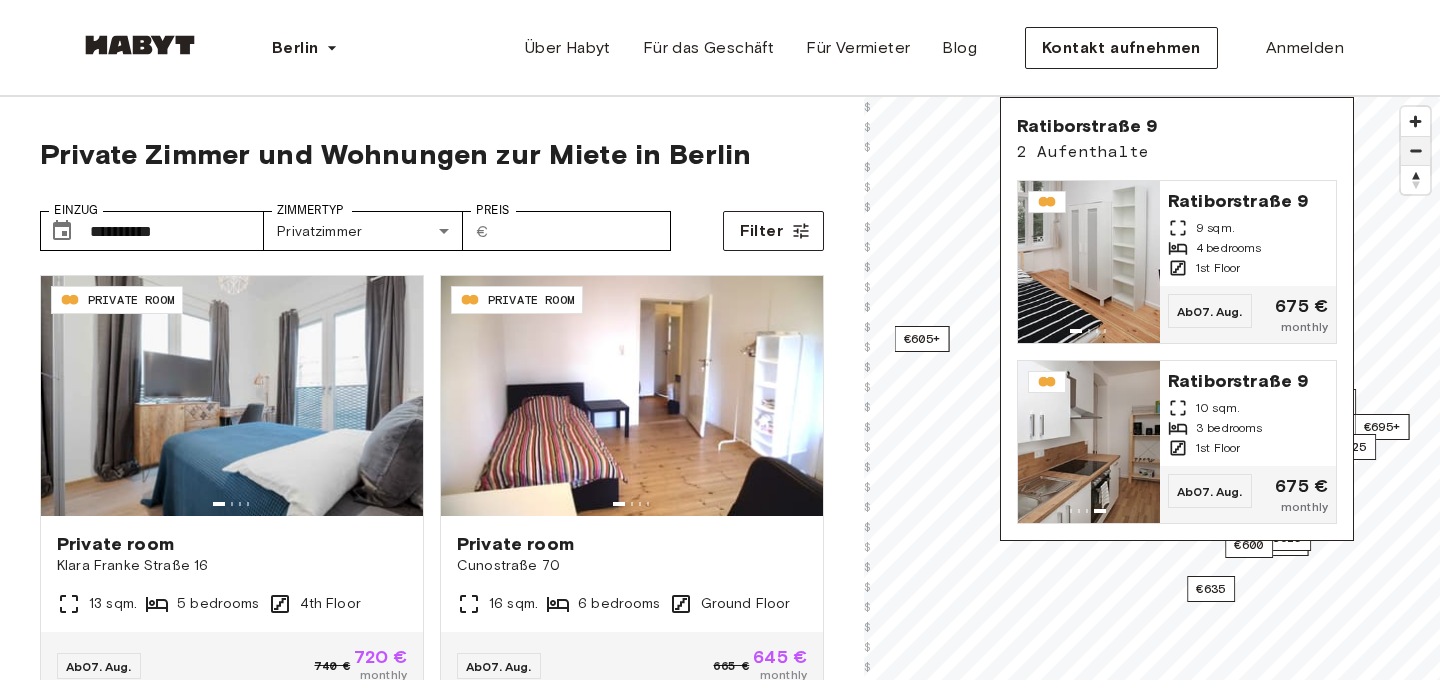 click at bounding box center [1415, 151] 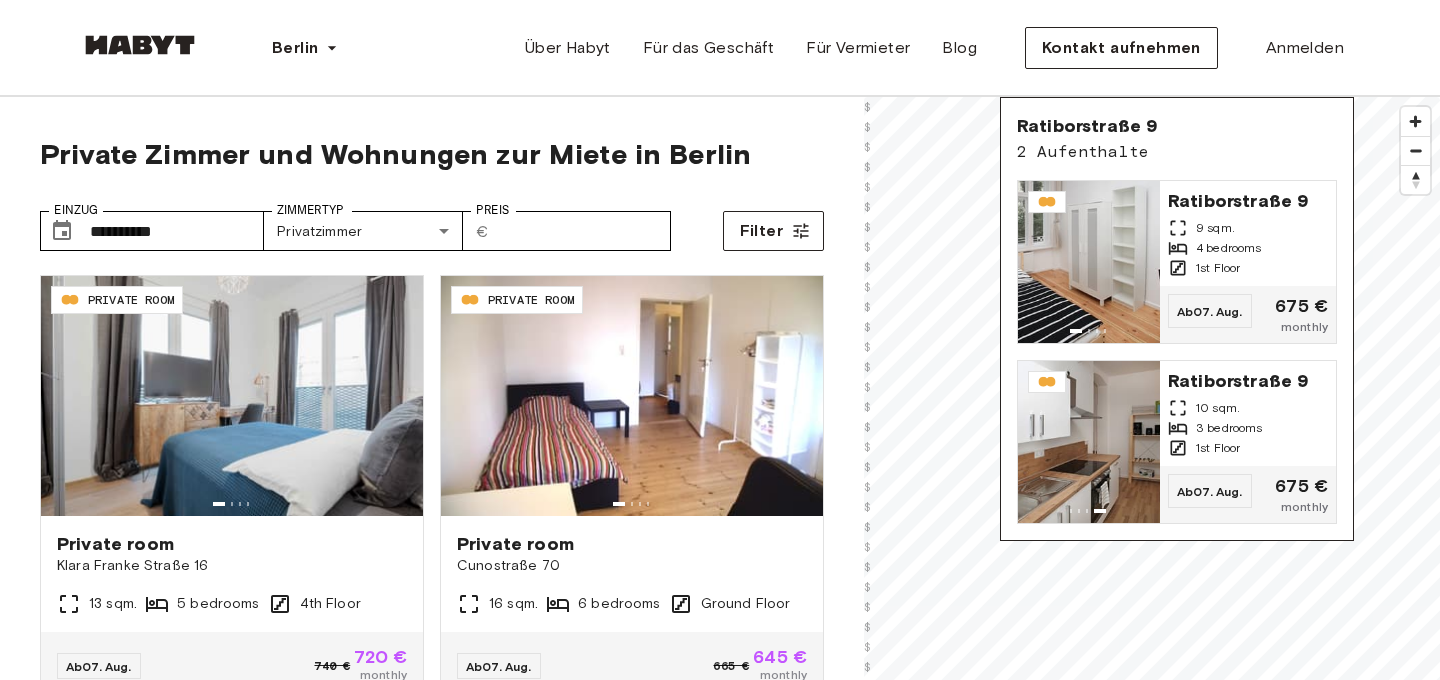 click on "Berlin Europe Amsterdam Berlin Frankfurt Hamburg Lissabon Madrid Mailand Modena Paris Turin München Rotterdam Stuttgart Düsseldorf Köln Zürich Den Haag Graz Brüssel Leipzig Asia Hongkong Singapur Seoul Phuket Tokyo Über Habyt Für das Geschäft Für Vermieter Blog Kontakt aufnehmen Anmelden" at bounding box center [720, 48] 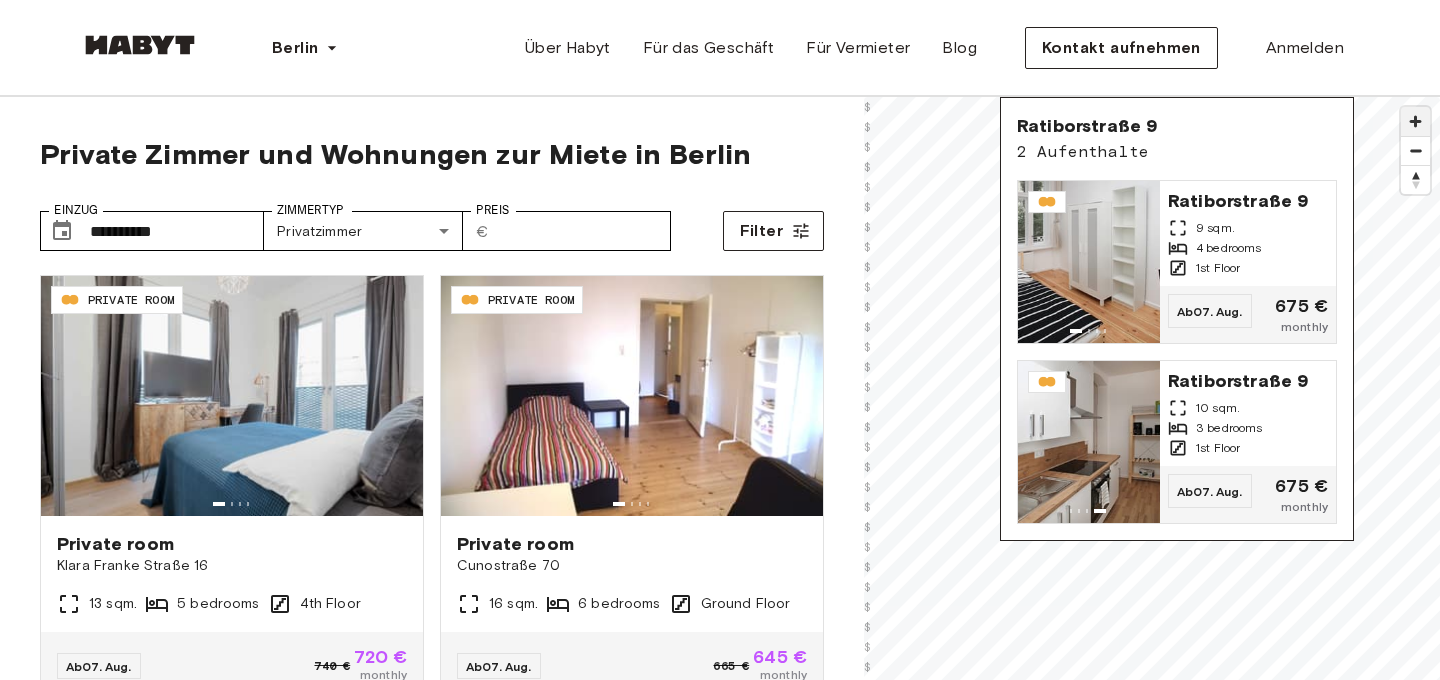 click at bounding box center (1415, 121) 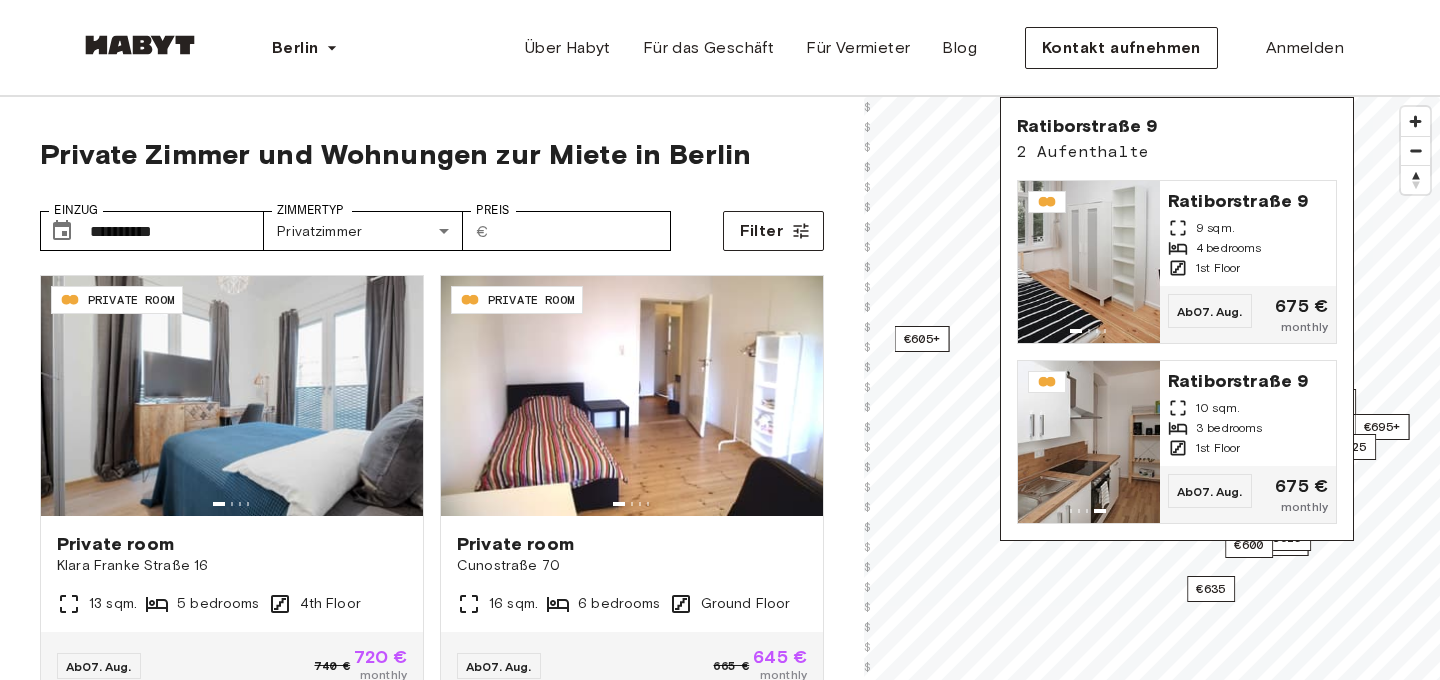 click on "**********" at bounding box center (432, 526) 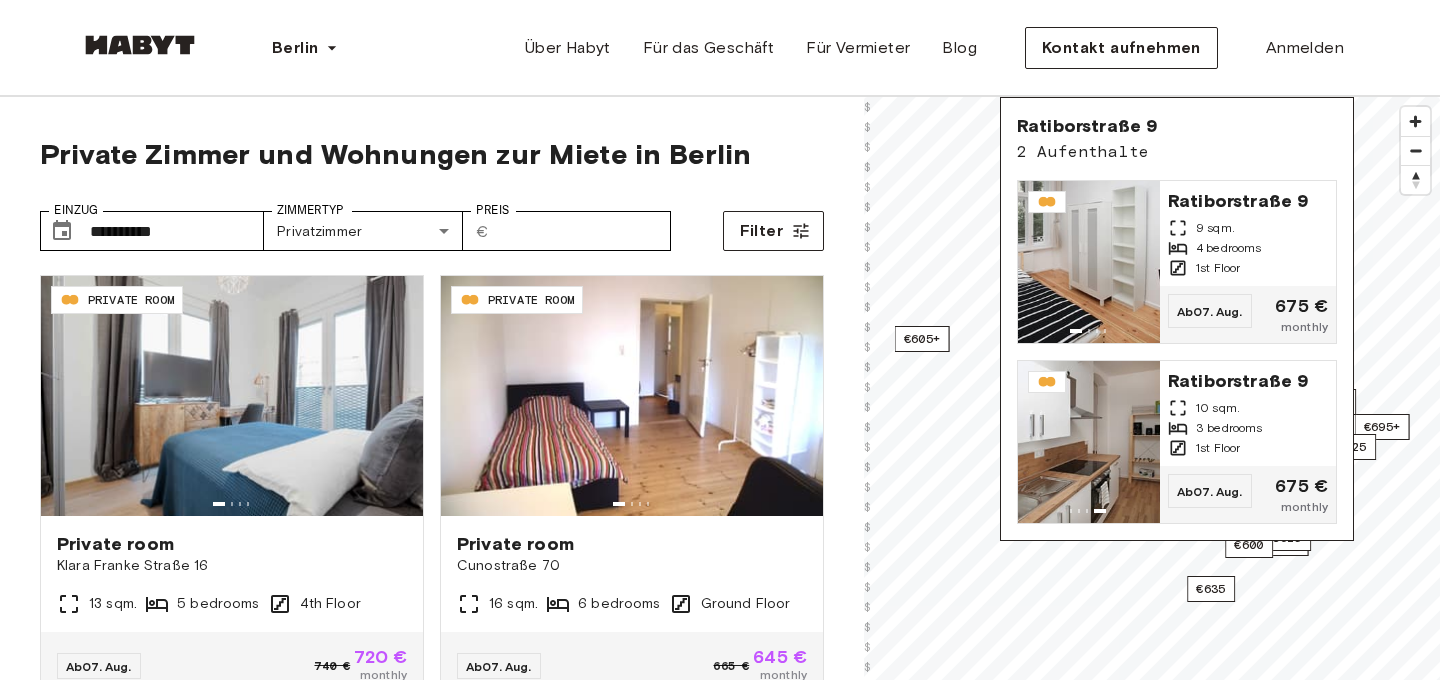click on "Berlin Europe Amsterdam Berlin Frankfurt Hamburg Lissabon Madrid Mailand Modena Paris Turin München Rotterdam Stuttgart Düsseldorf Köln Zürich Den Haag Graz Brüssel Leipzig Asia Hongkong Singapur Seoul Phuket Tokyo Über Habyt Für das Geschäft Für Vermieter Blog Kontakt aufnehmen Anmelden" at bounding box center [720, 48] 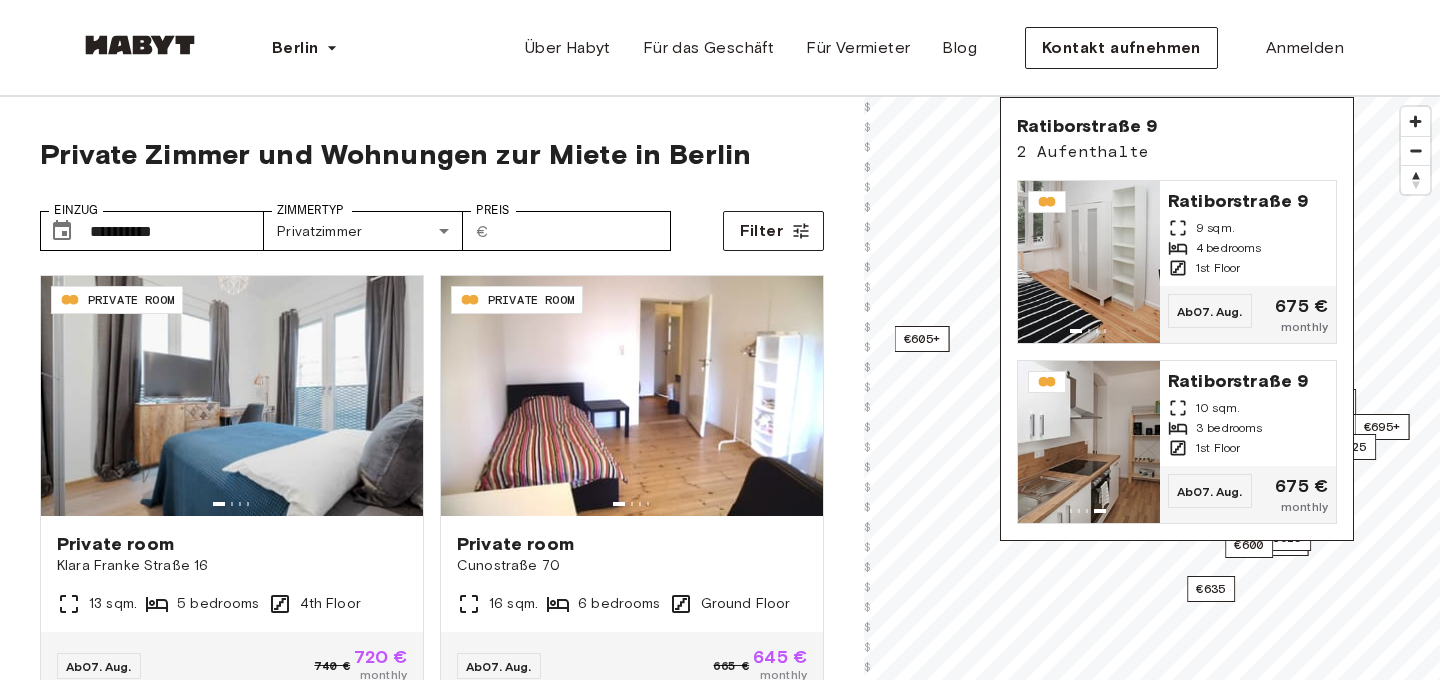 click on "**********" at bounding box center [432, 526] 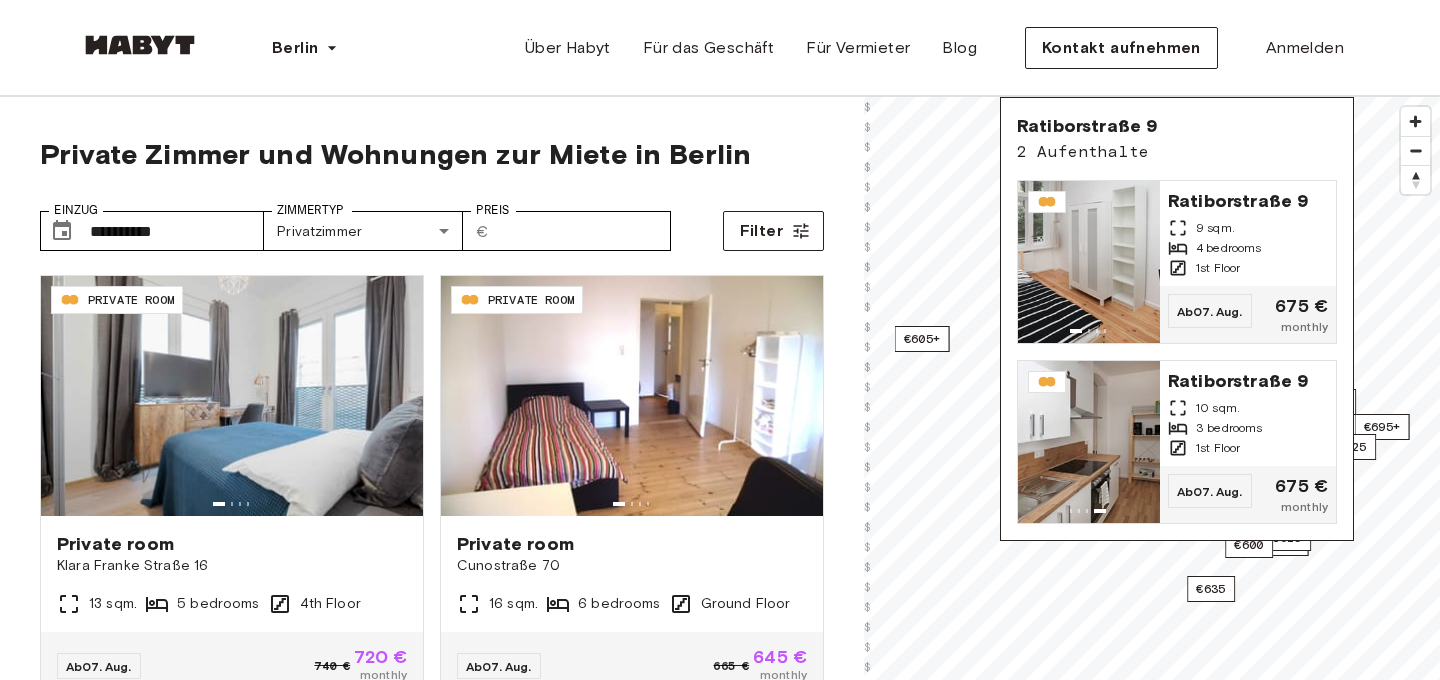 click on "Berlin Europe Amsterdam Berlin Frankfurt Hamburg Lissabon Madrid Mailand Modena Paris Turin München Rotterdam Stuttgart Düsseldorf Köln Zürich Den Haag Graz Brüssel Leipzig Asia Hongkong Singapur Seoul Phuket Tokyo Über Habyt Für das Geschäft Für Vermieter Blog Kontakt aufnehmen Anmelden" at bounding box center (720, 48) 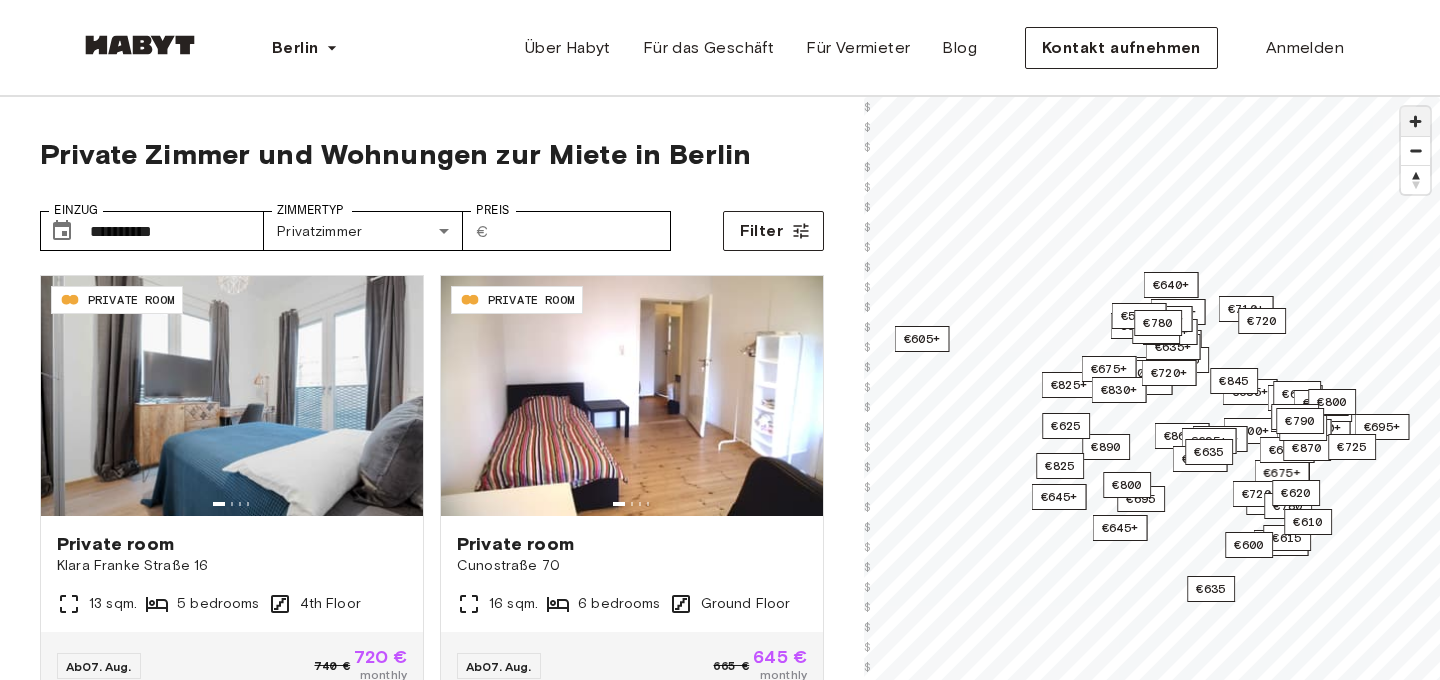 click at bounding box center (1415, 121) 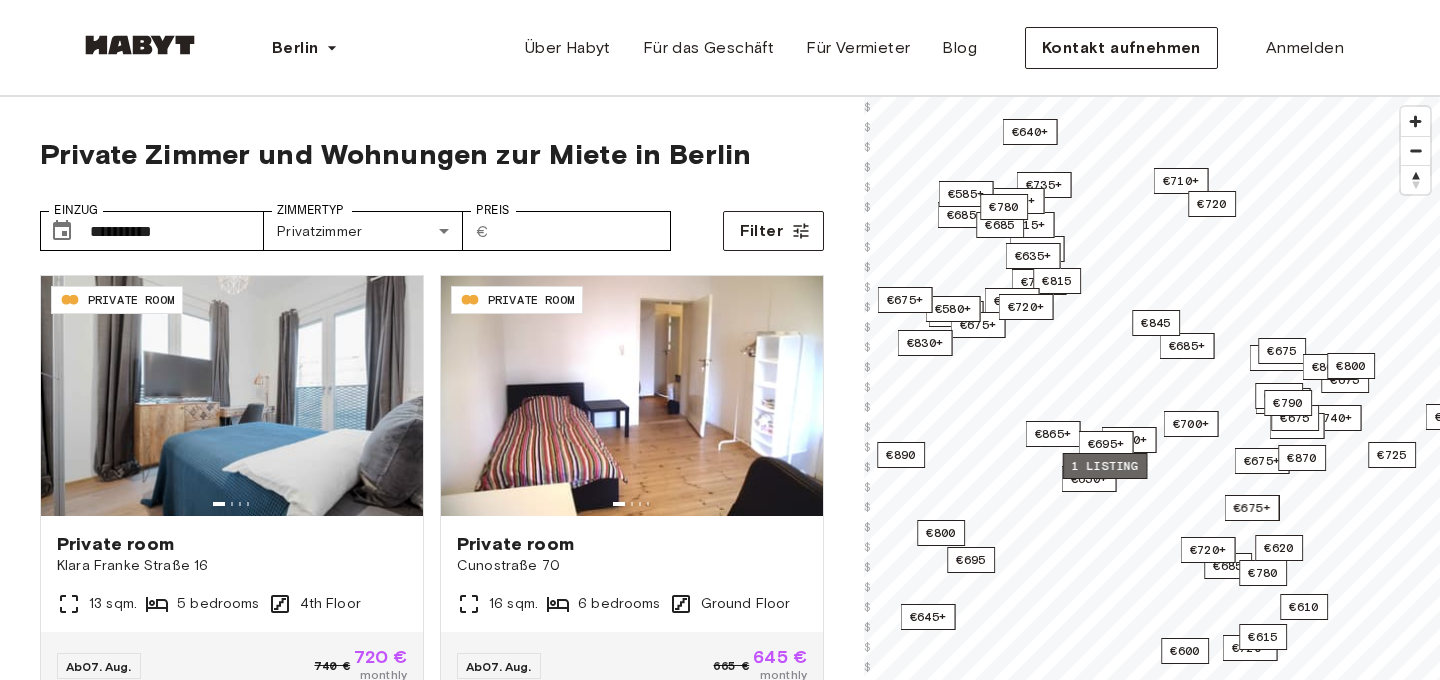 click on "1 listing" at bounding box center (1105, 466) 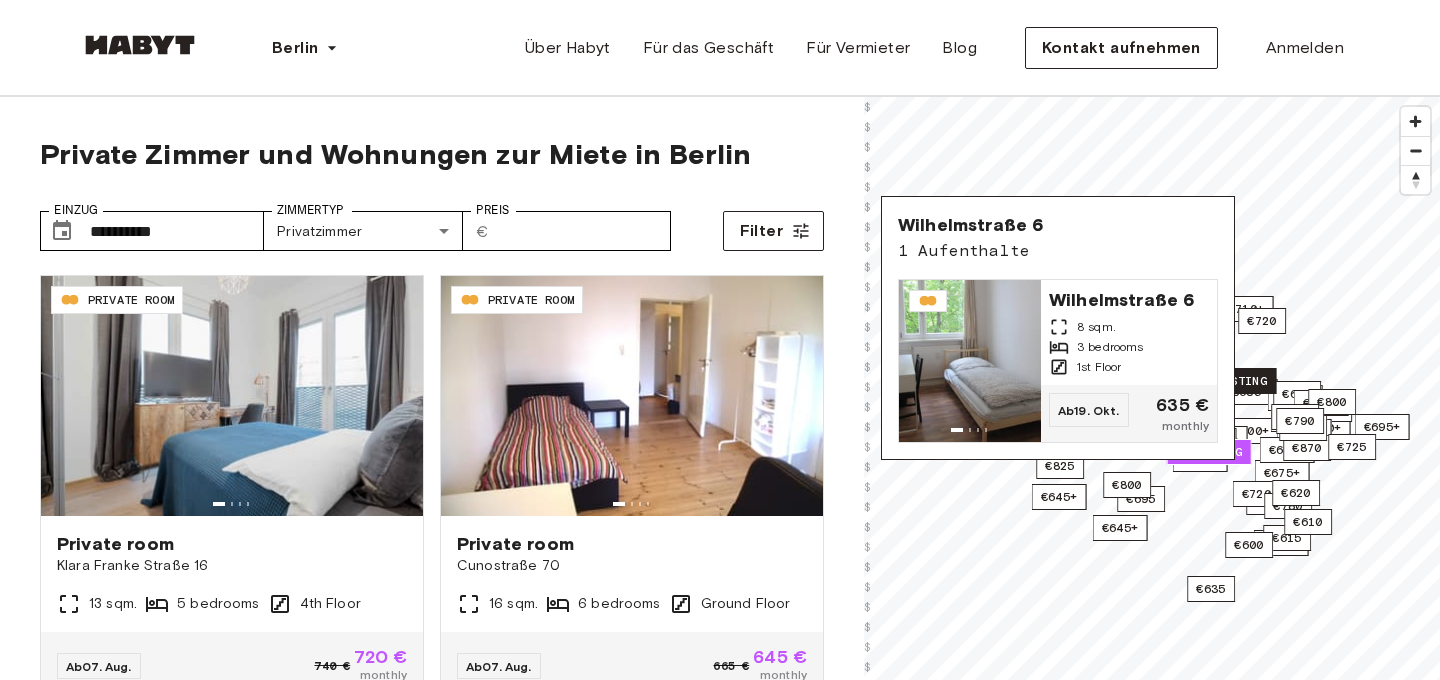 click on "1 listing" at bounding box center [1234, 381] 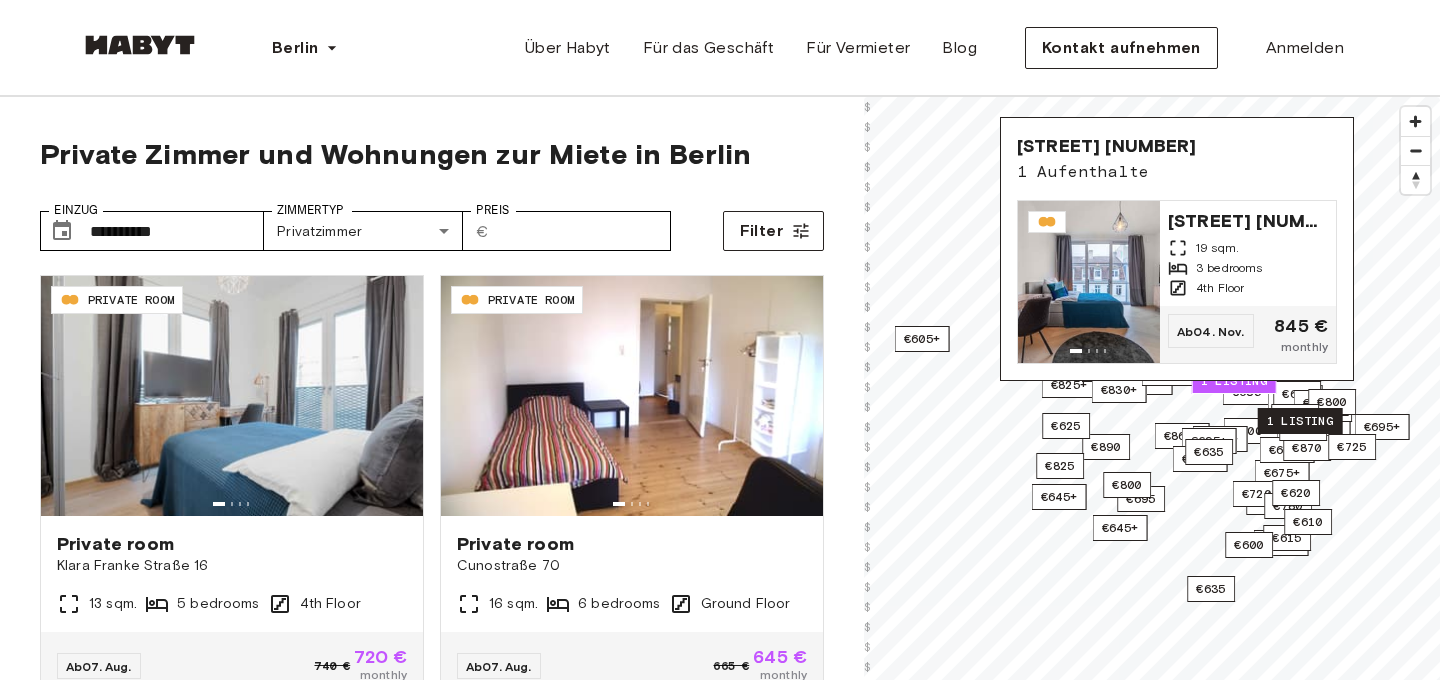 click on "1 listing" at bounding box center (1300, 421) 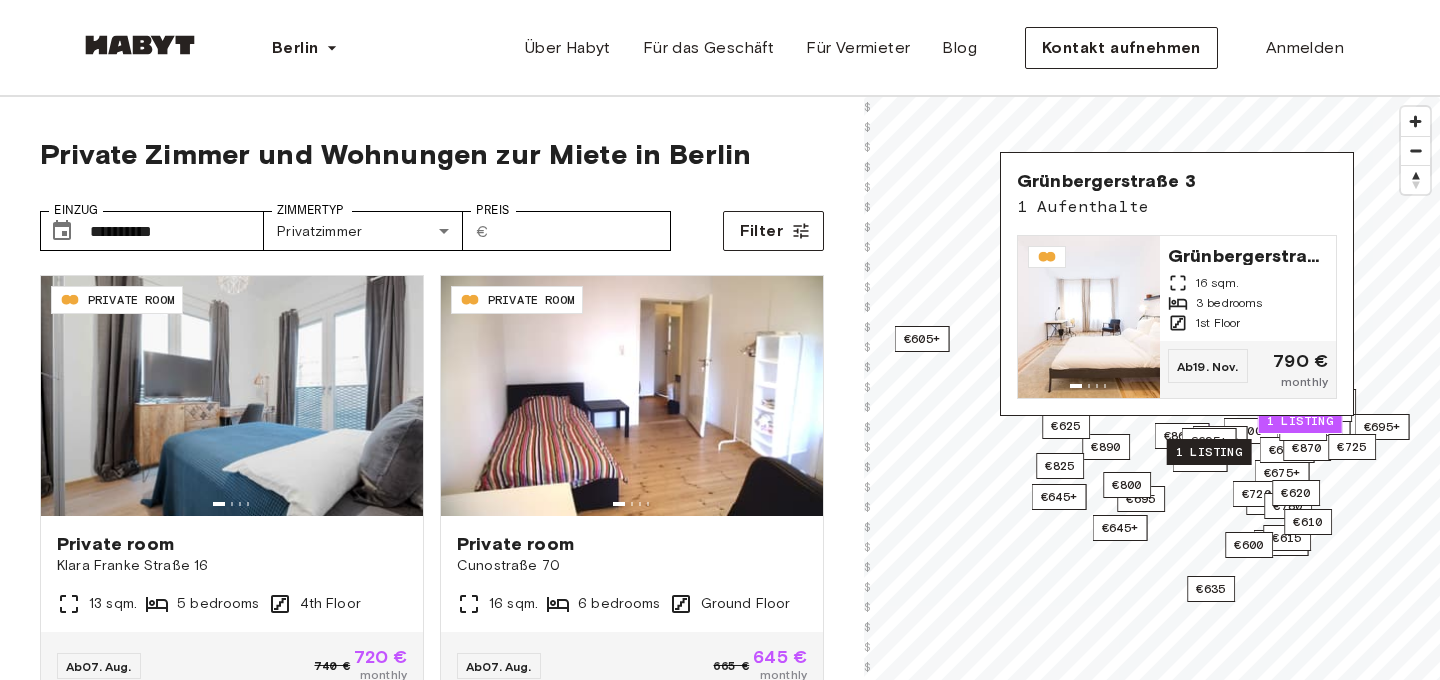 click on "1 listing" at bounding box center [1209, 452] 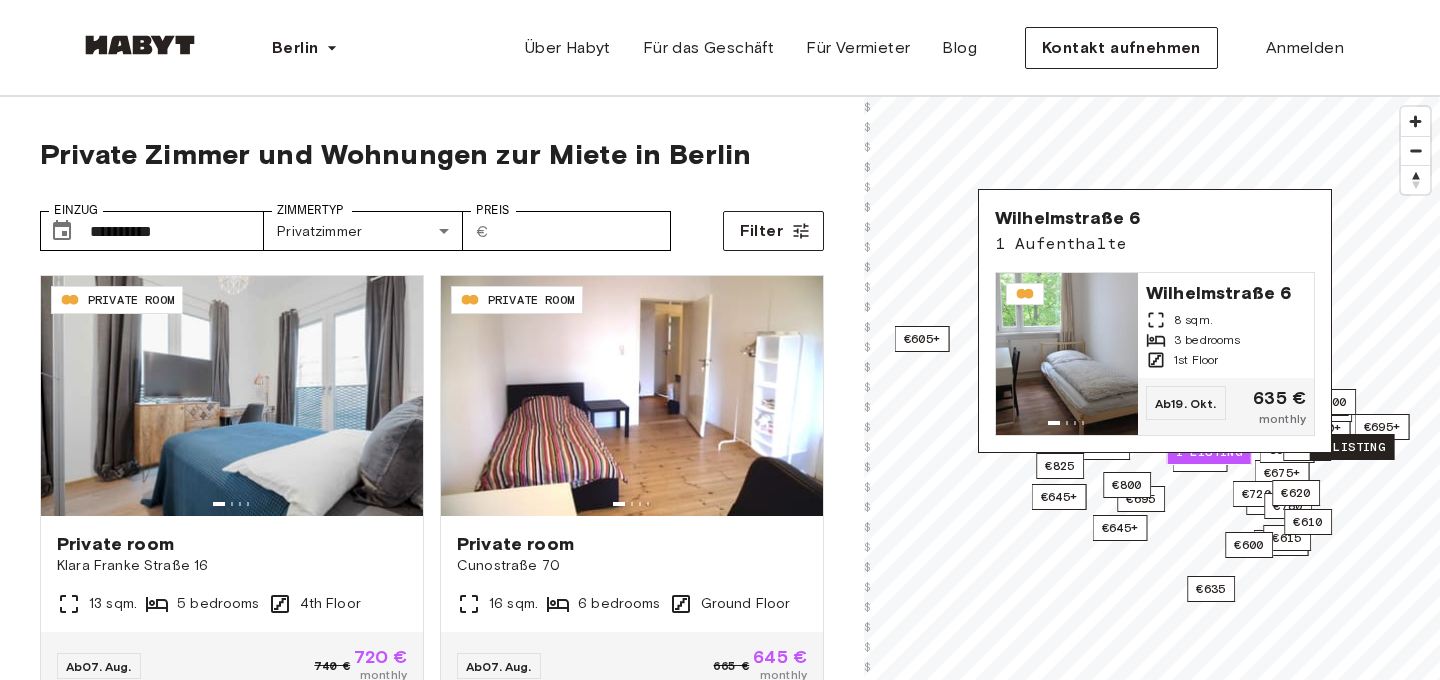 click on "1 listing" at bounding box center [1352, 447] 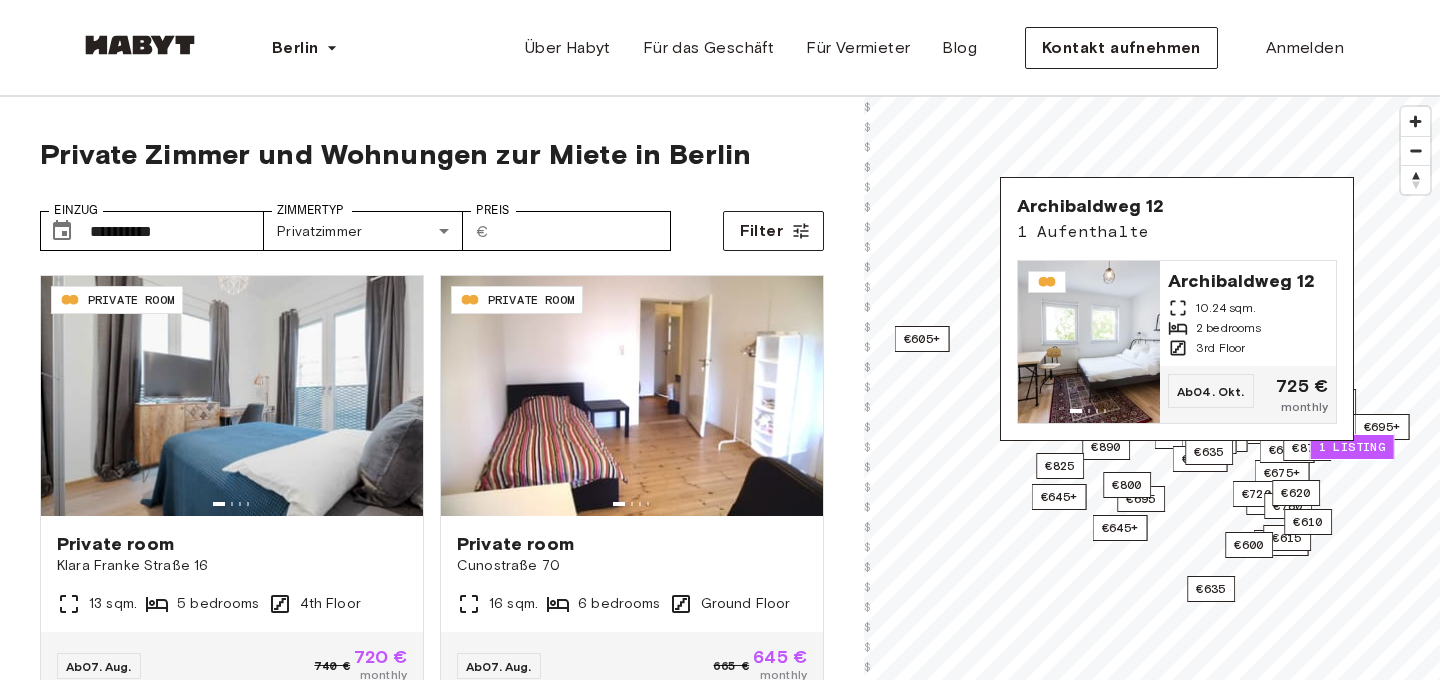 click on "Berlin Europe Amsterdam Berlin Frankfurt Hamburg Lissabon Madrid Mailand Modena Paris Turin München Rotterdam Stuttgart Düsseldorf Köln Zürich Den Haag Graz Brüssel Leipzig Asia Hongkong Singapur Seoul Phuket Tokyo Über Habyt Für das Geschäft Für Vermieter Blog Kontakt aufnehmen Anmelden" at bounding box center [720, 48] 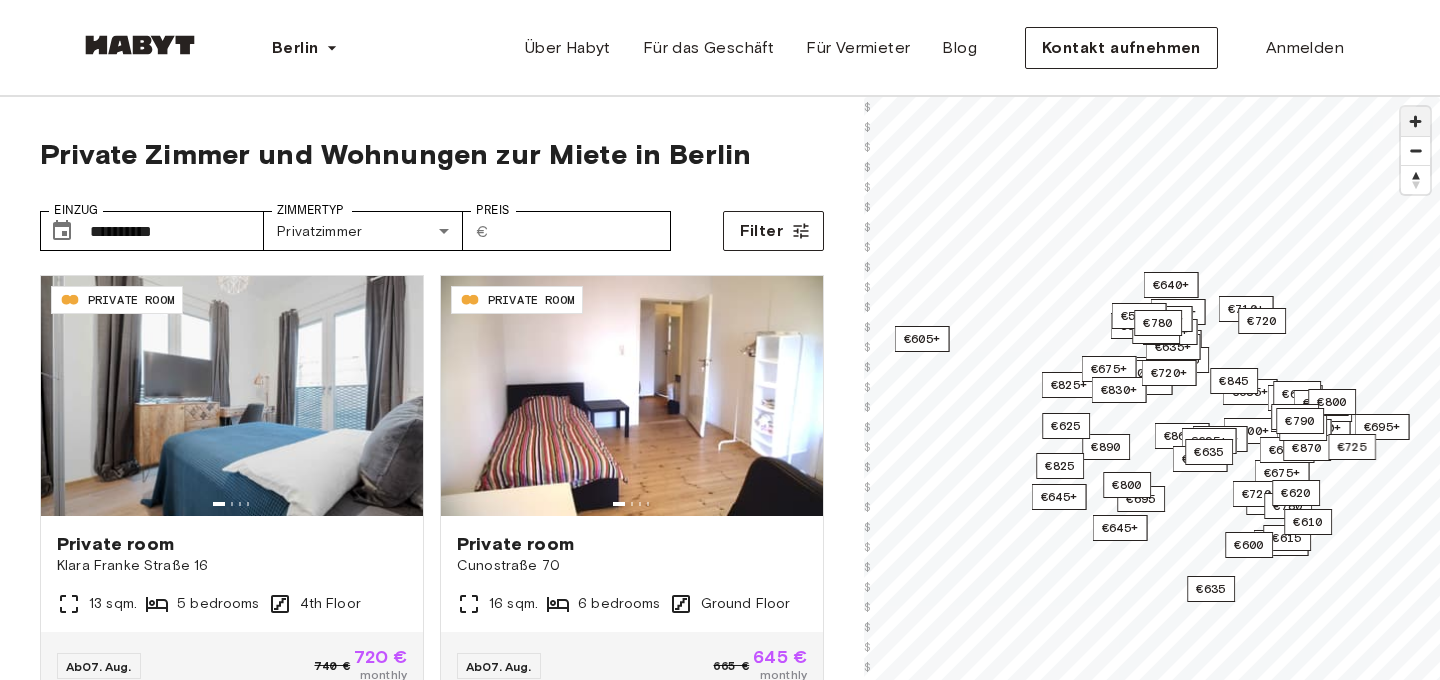 click at bounding box center (1415, 121) 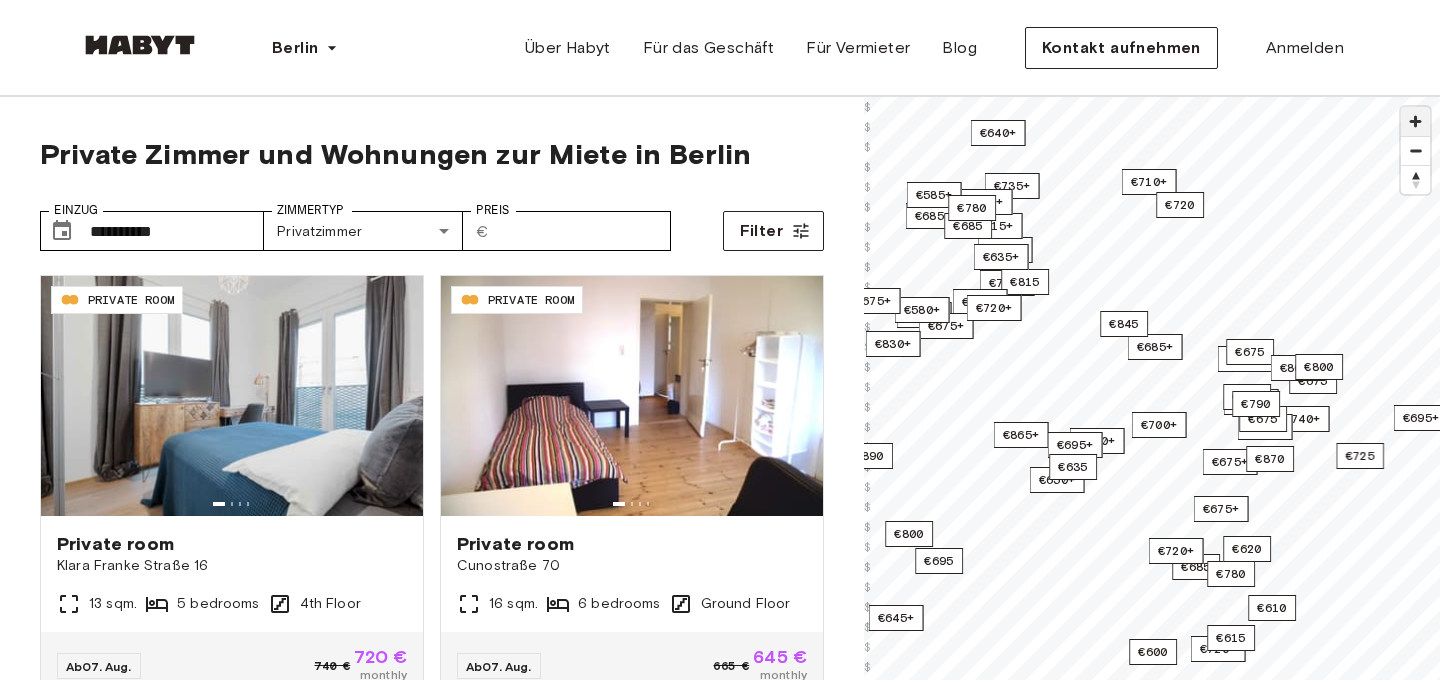 click at bounding box center [1415, 121] 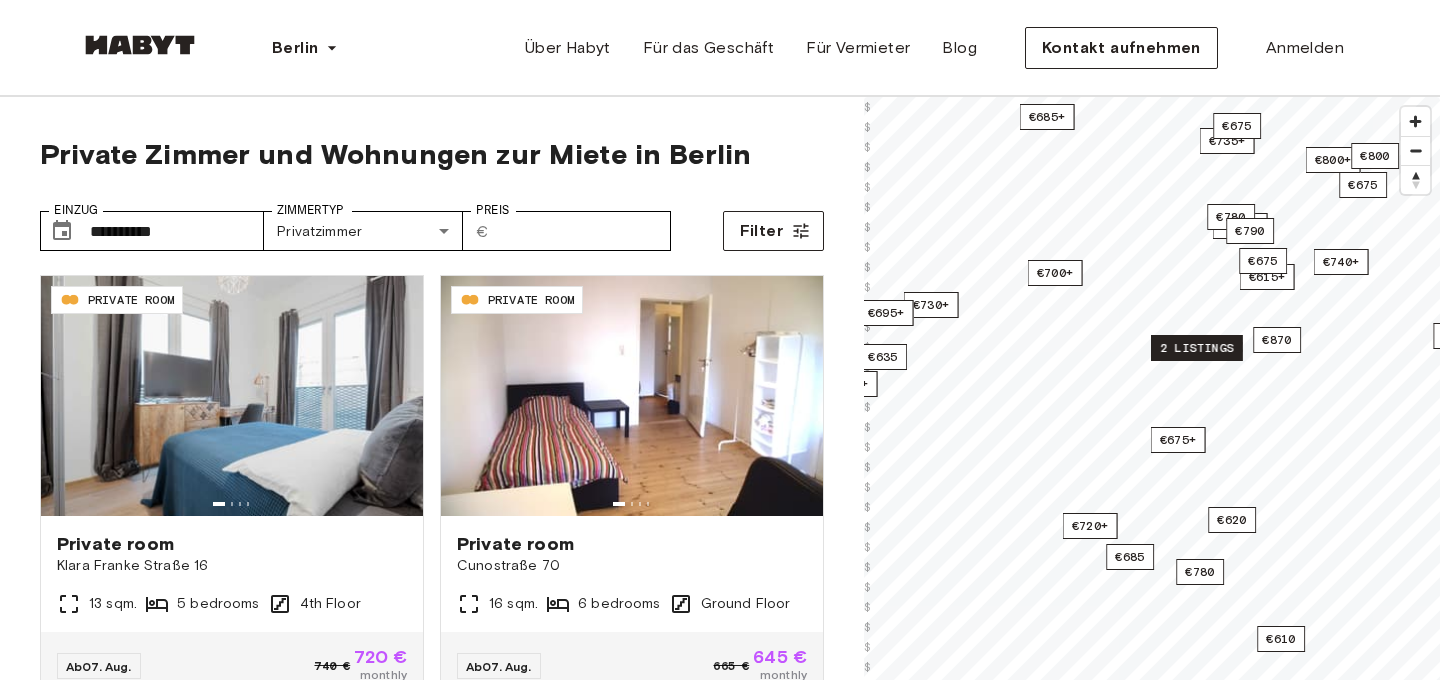 click on "2 listings" at bounding box center (1197, 348) 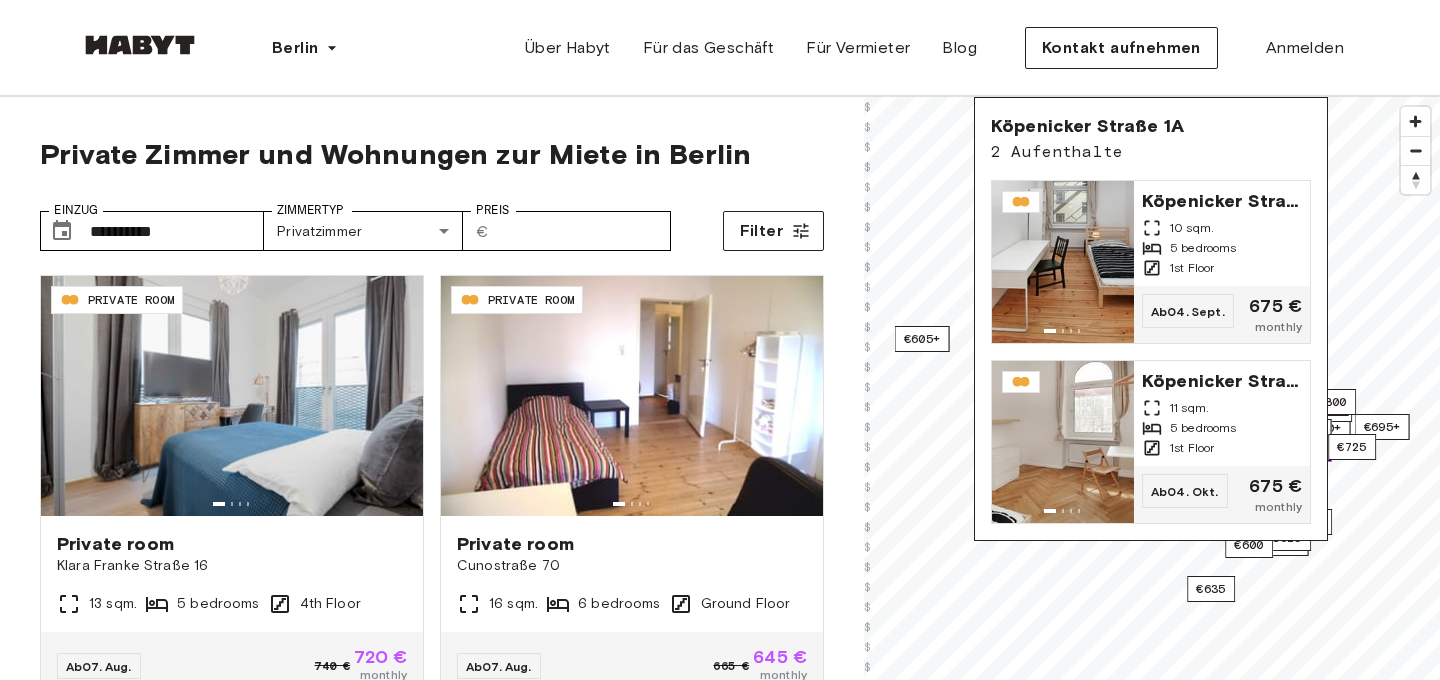click on "Berlin Europe Amsterdam Berlin Frankfurt Hamburg Lissabon Madrid Mailand Modena Paris Turin München Rotterdam Stuttgart Düsseldorf Köln Zürich Den Haag Graz Brüssel Leipzig Asia Hongkong Singapur Seoul Phuket Tokyo Über Habyt Für das Geschäft Für Vermieter Blog Kontakt aufnehmen Anmelden" at bounding box center [720, 48] 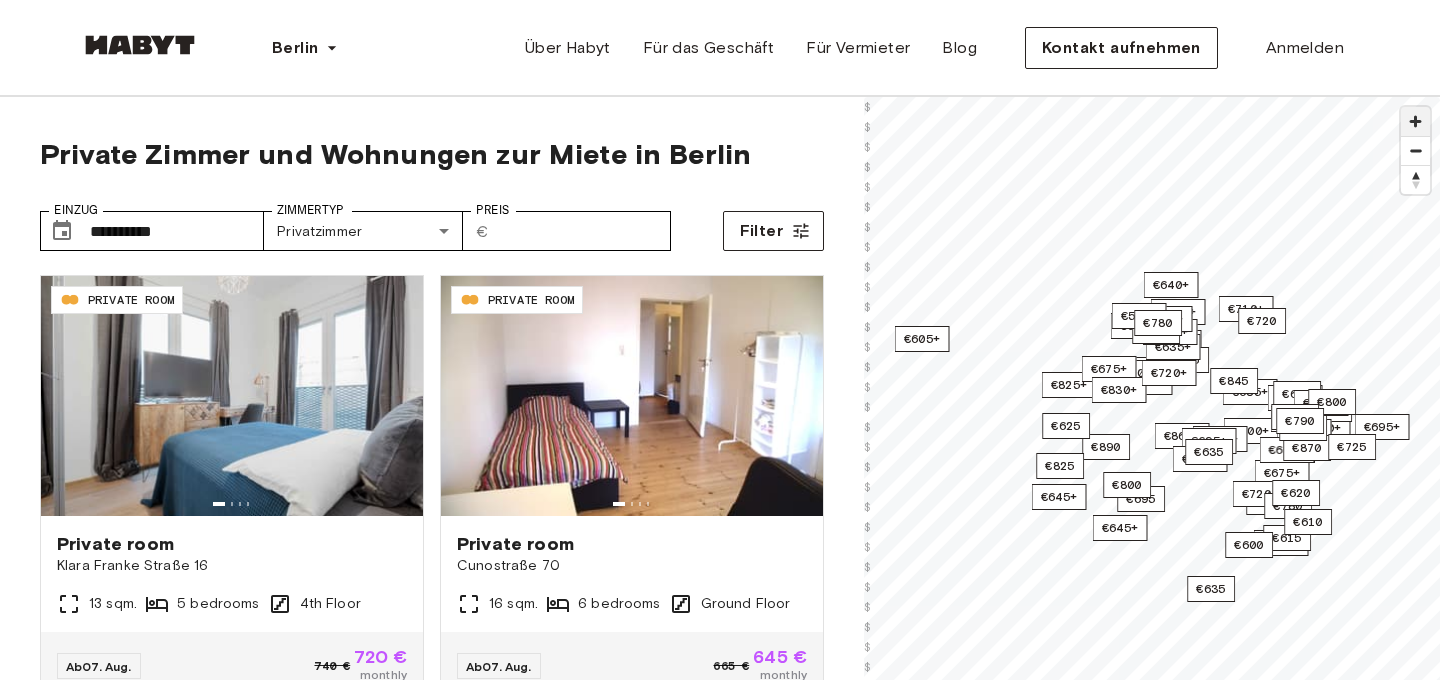 click at bounding box center [1415, 121] 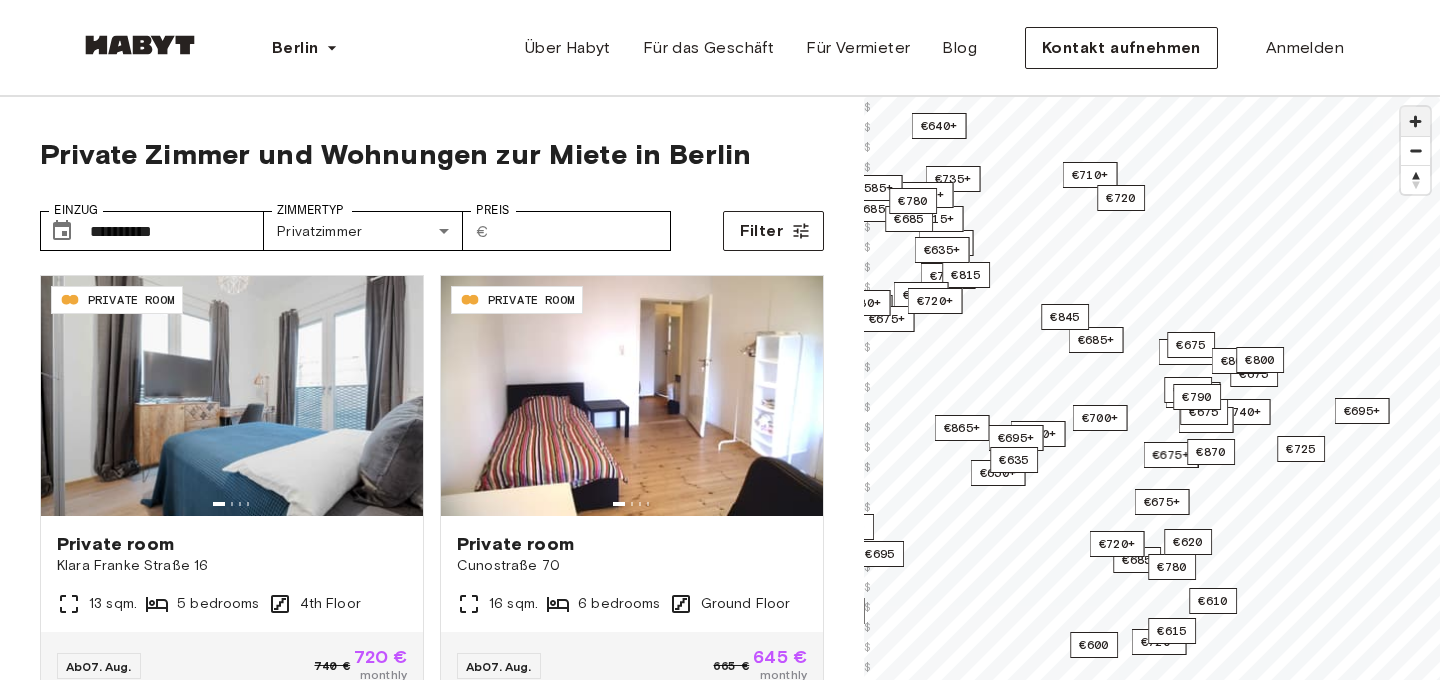click at bounding box center (1415, 121) 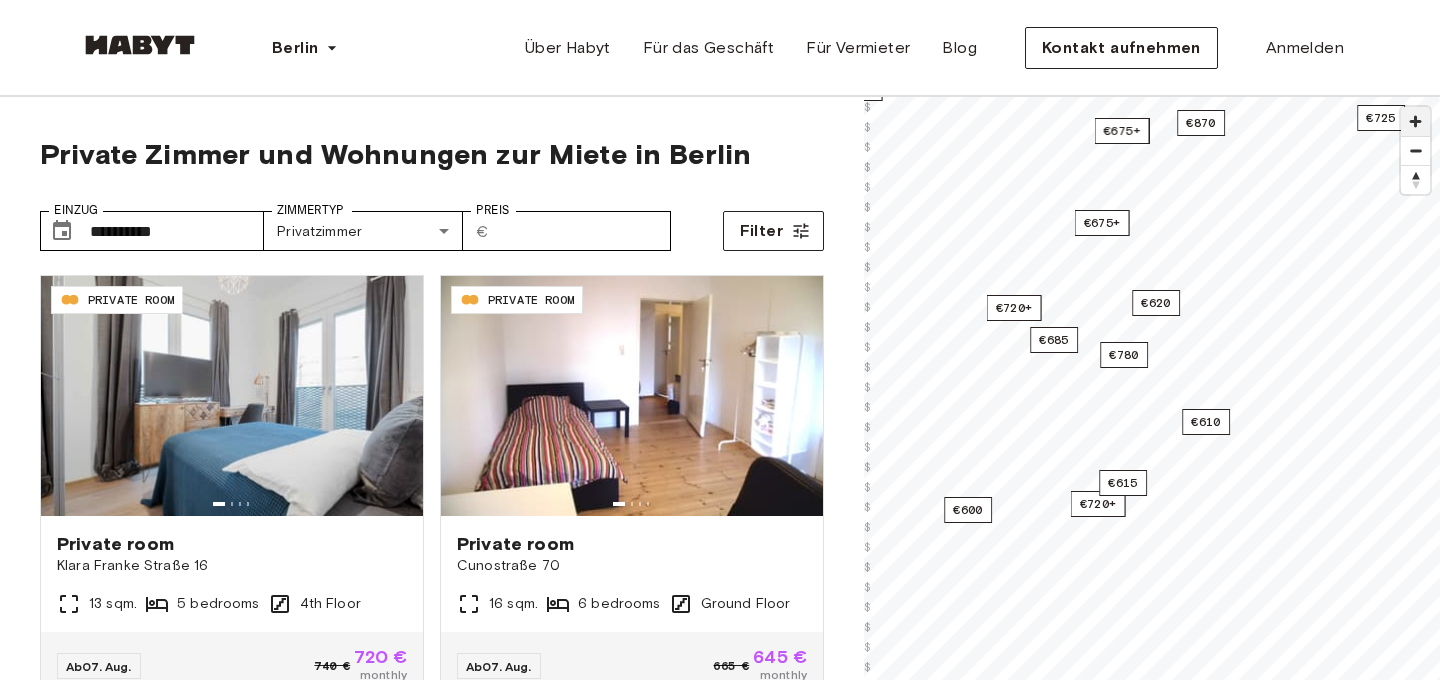click at bounding box center [1415, 121] 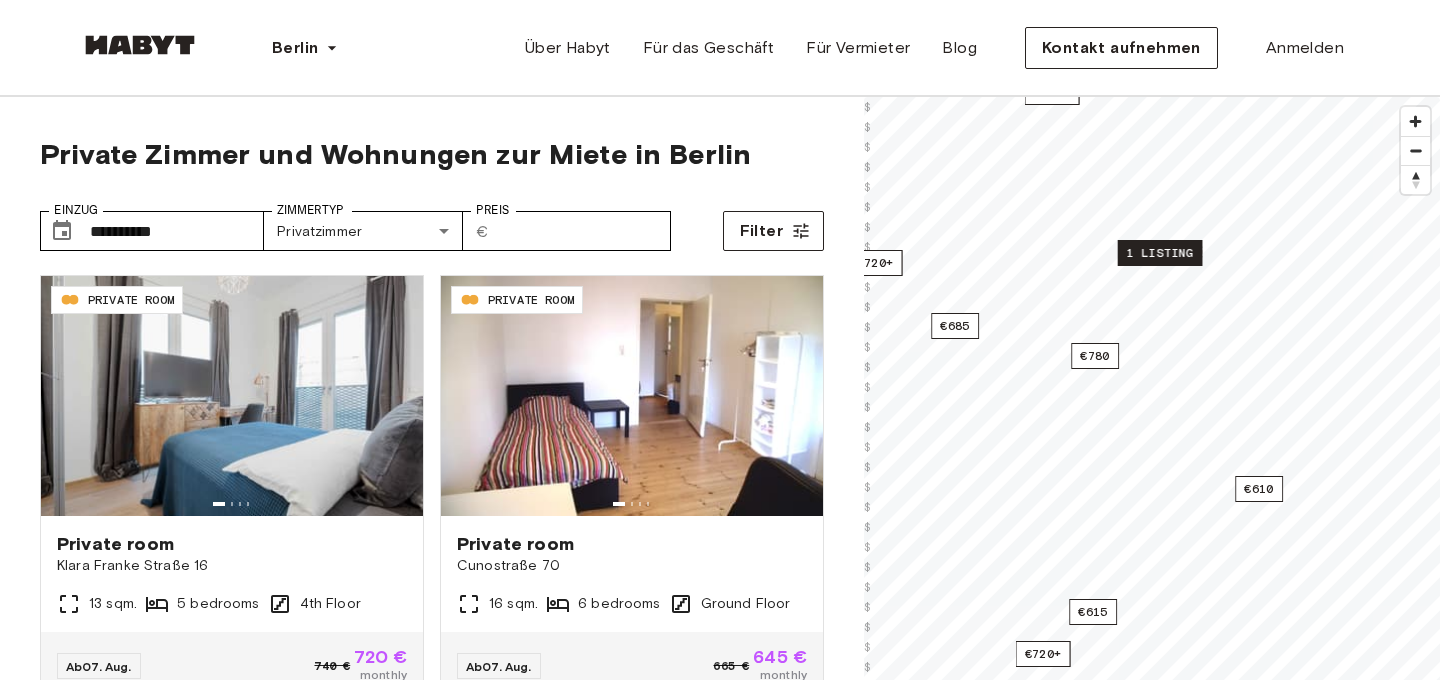 click on "1 listing" at bounding box center (1160, 253) 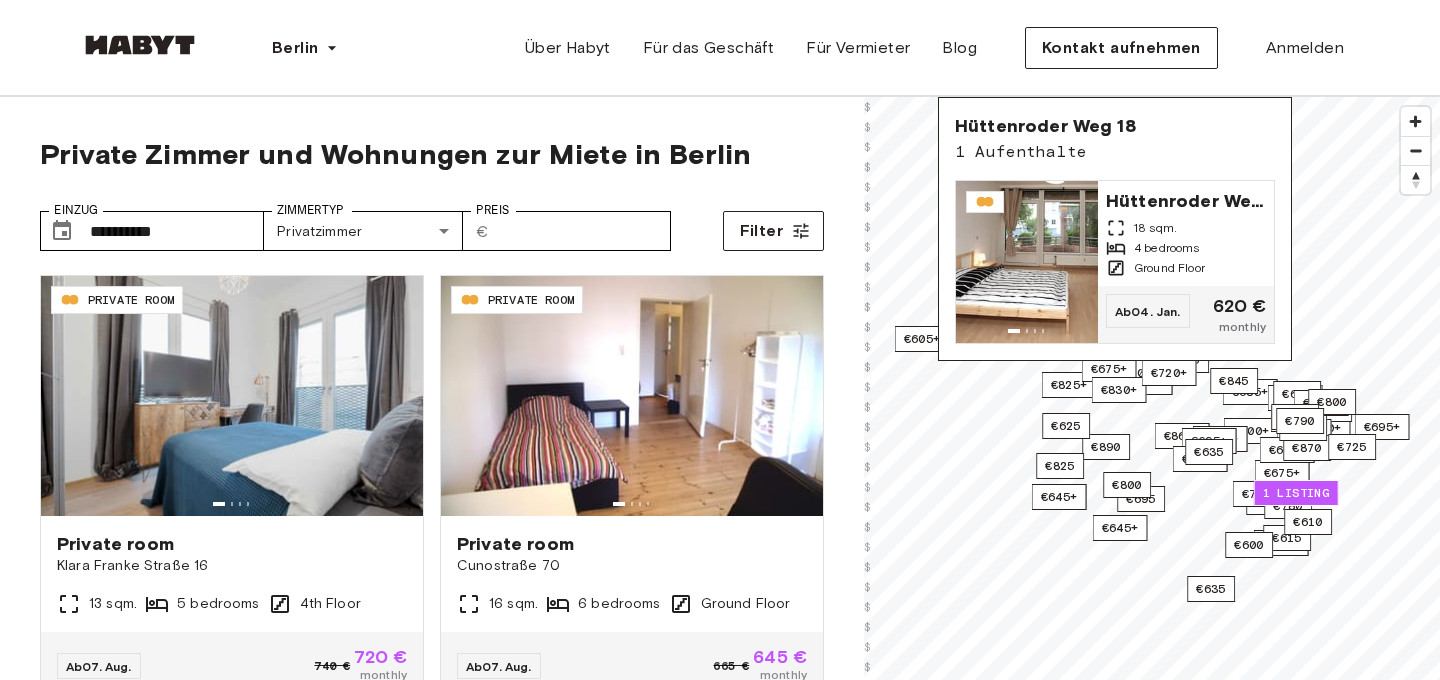 click on "Berlin Europe Amsterdam Berlin Frankfurt Hamburg Lissabon Madrid Mailand Modena Paris Turin München Rotterdam Stuttgart Düsseldorf Köln Zürich Den Haag Graz Brüssel Leipzig Asia Hongkong Singapur Seoul Phuket Tokyo Über Habyt Für das Geschäft Für Vermieter Blog Kontakt aufnehmen Anmelden" at bounding box center [720, 48] 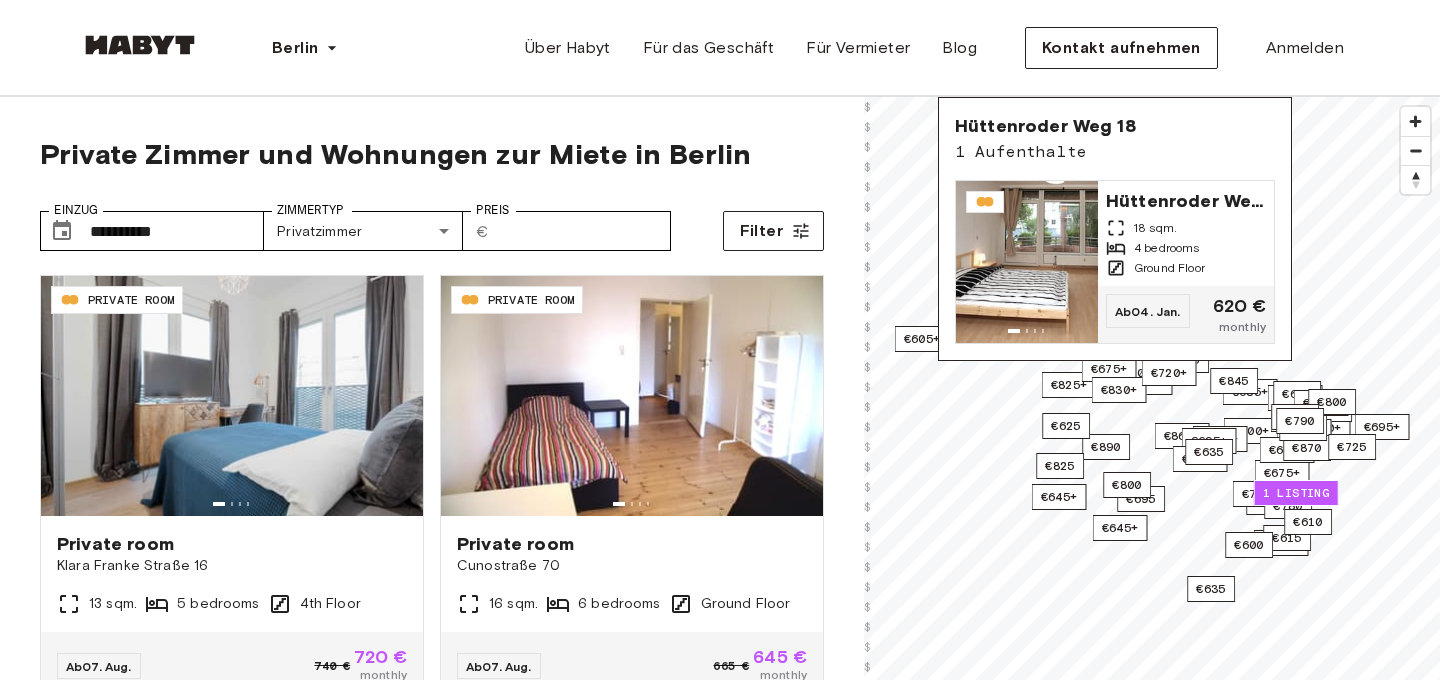 click on "**********" at bounding box center (432, 526) 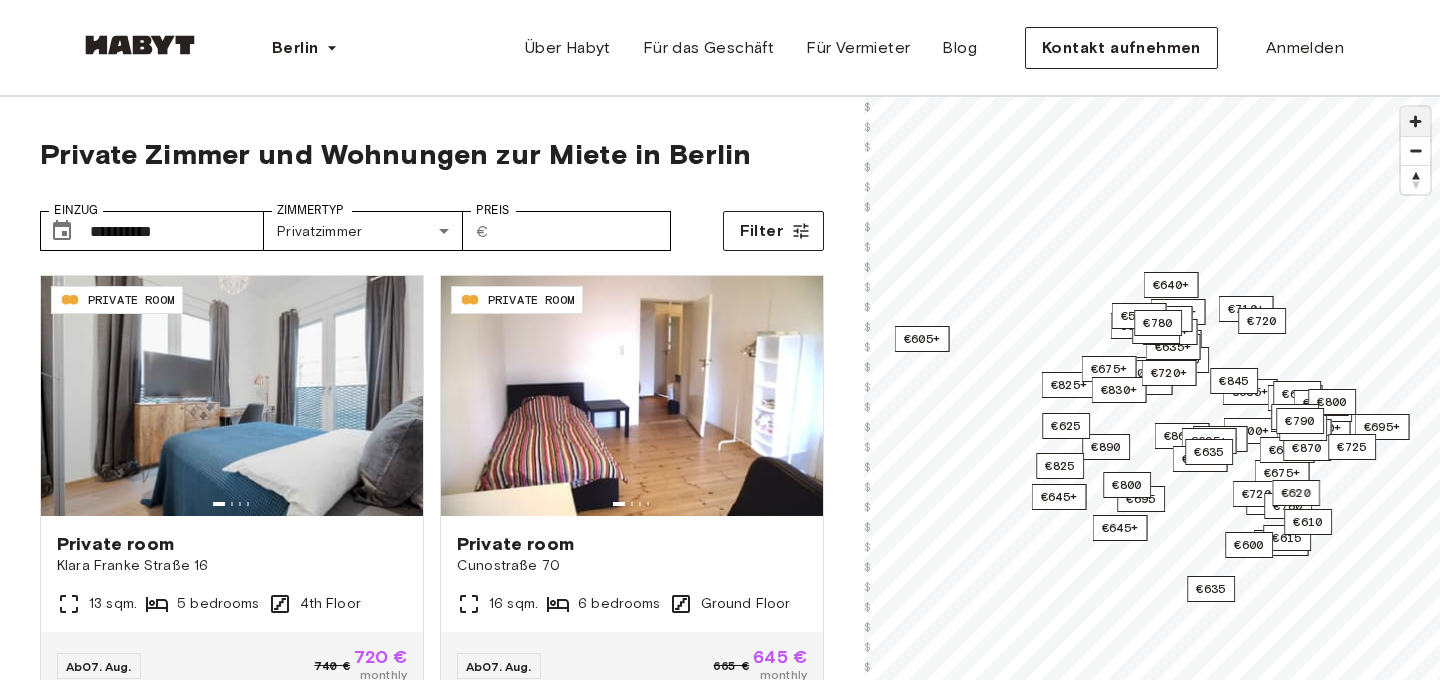 click at bounding box center [1415, 121] 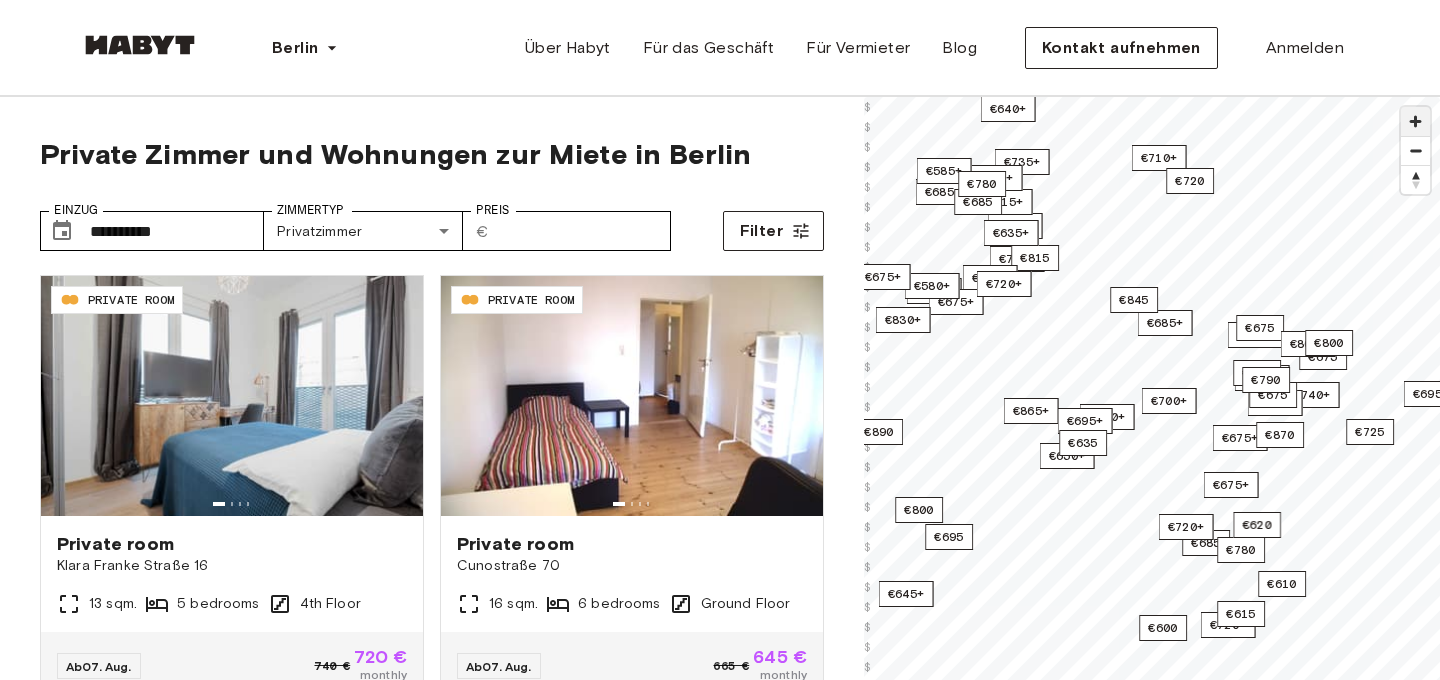 click at bounding box center (1415, 121) 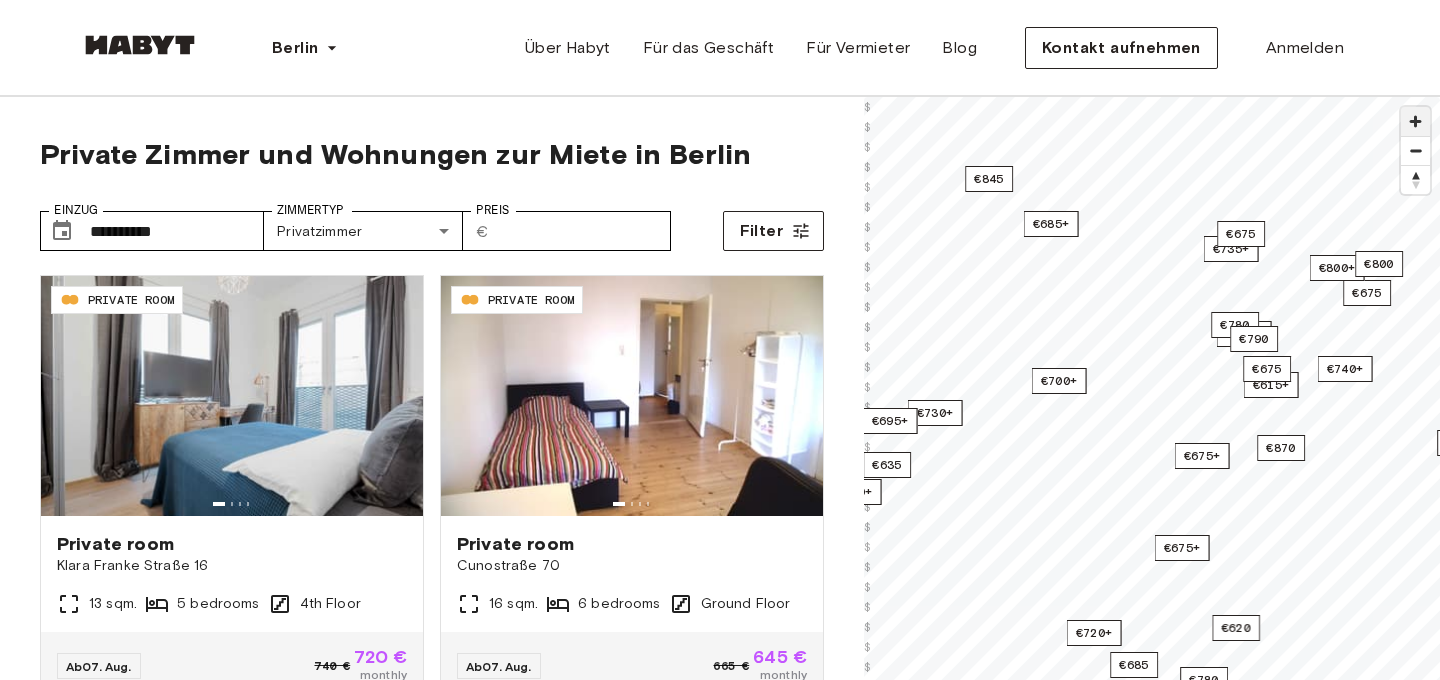 click at bounding box center [1415, 121] 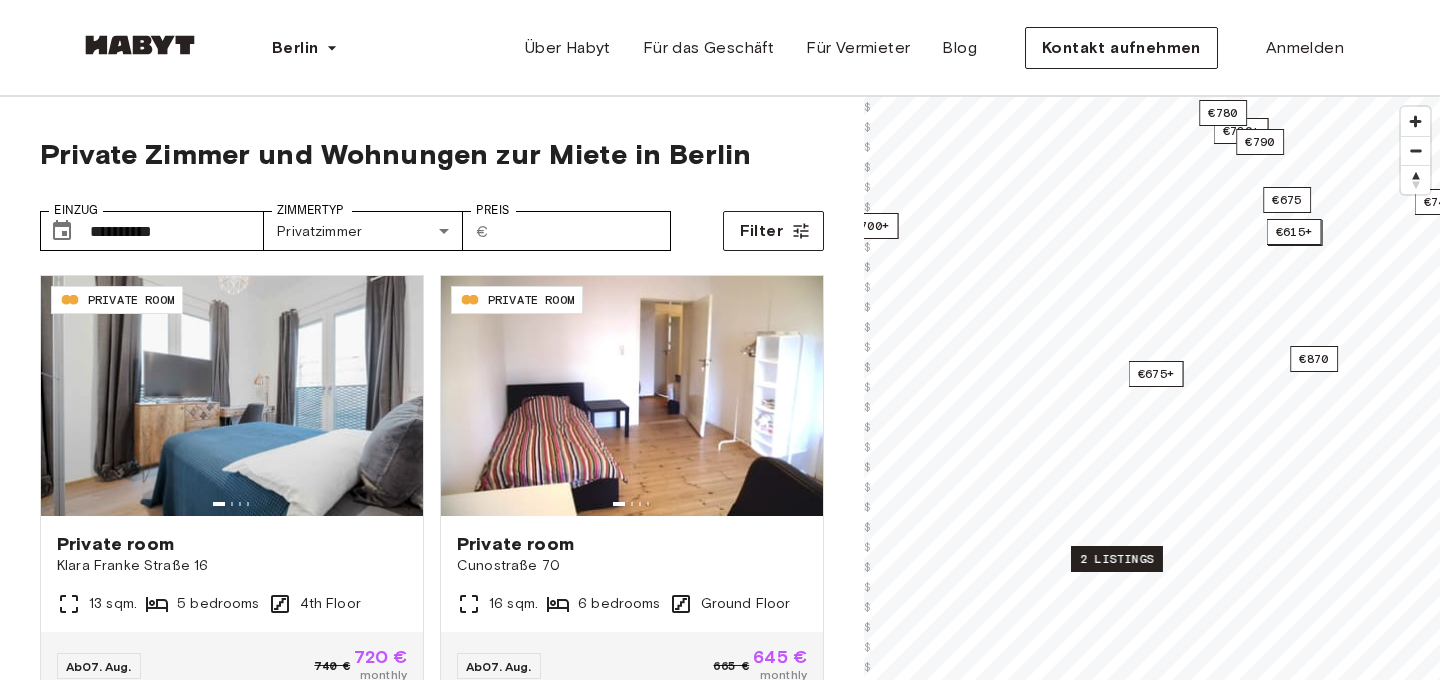 click on "2 listings" at bounding box center [1117, 559] 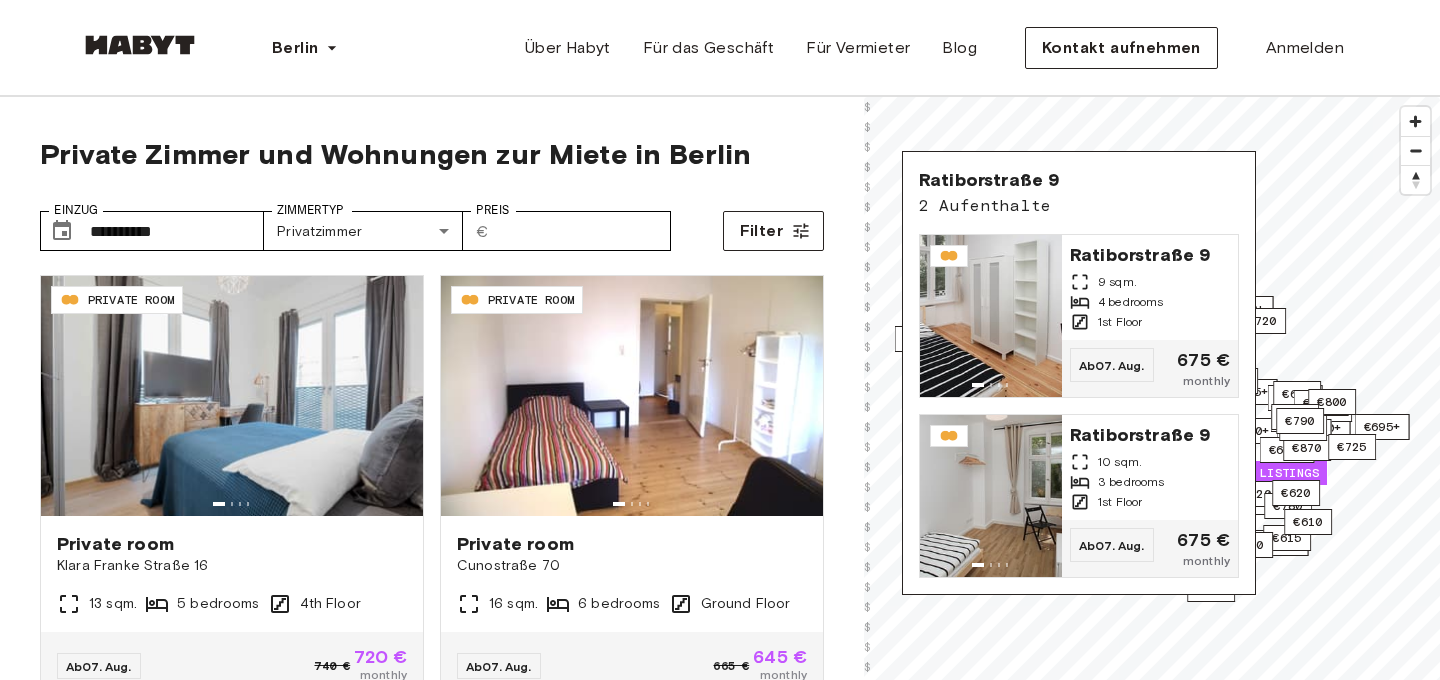 click on "Berlin Europe Amsterdam Berlin Frankfurt Hamburg Lissabon Madrid Mailand Modena Paris Turin München Rotterdam Stuttgart Düsseldorf Köln Zürich Den Haag Graz Brüssel Leipzig Asia Hongkong Singapur Seoul Phuket Tokyo Über Habyt Für das Geschäft Für Vermieter Blog Kontakt aufnehmen Anmelden" at bounding box center (720, 48) 